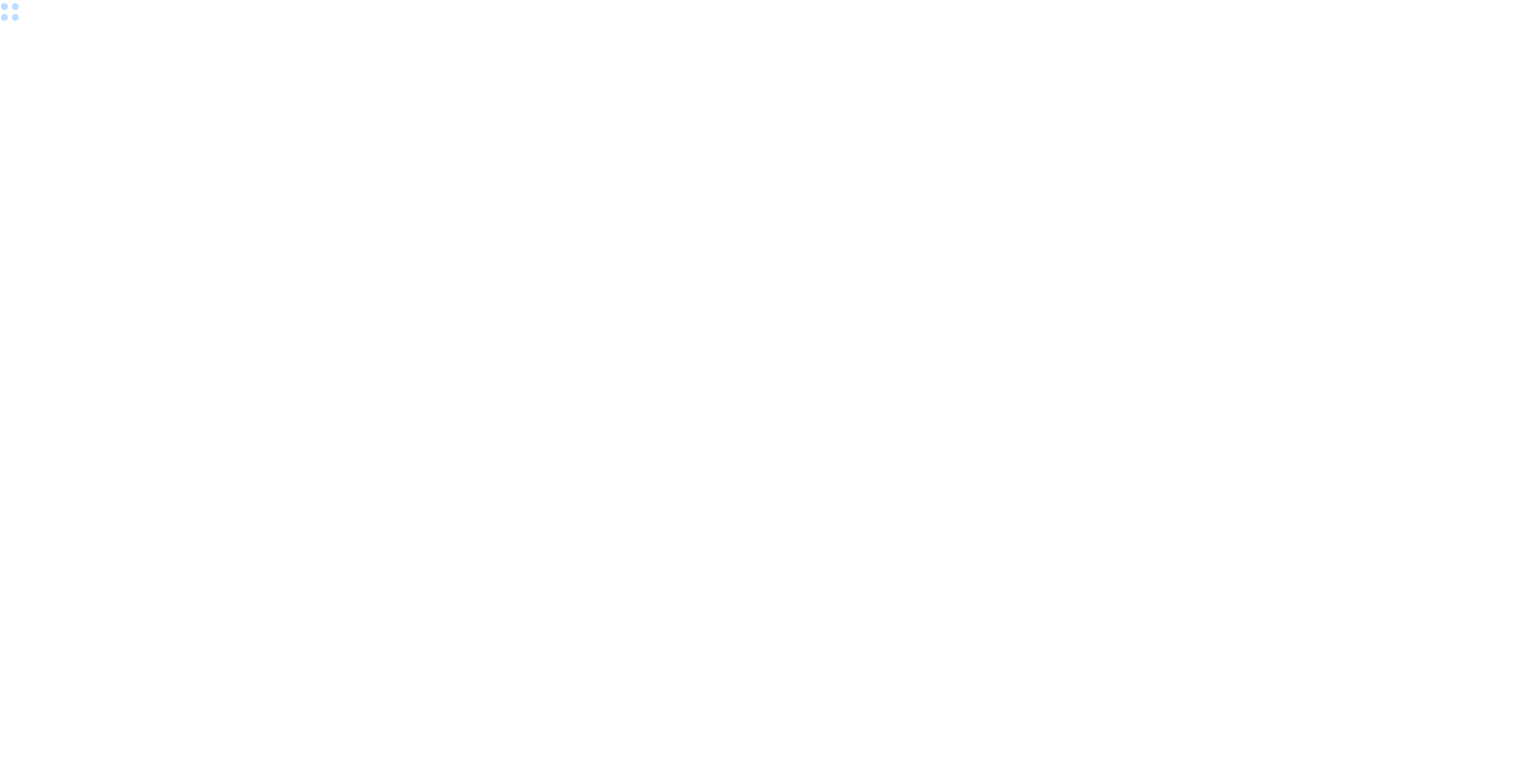 scroll, scrollTop: 0, scrollLeft: 0, axis: both 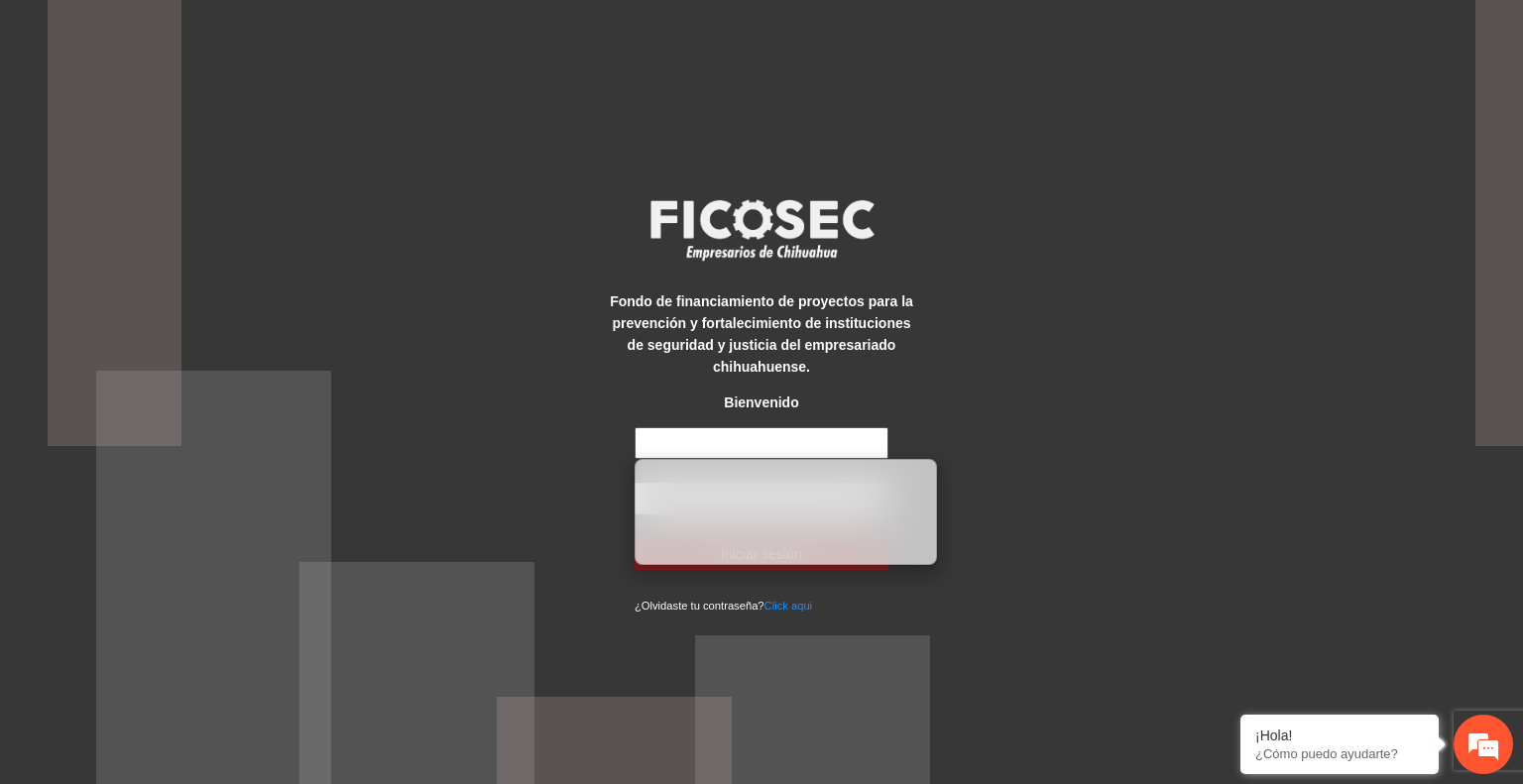 click at bounding box center [762, 443] 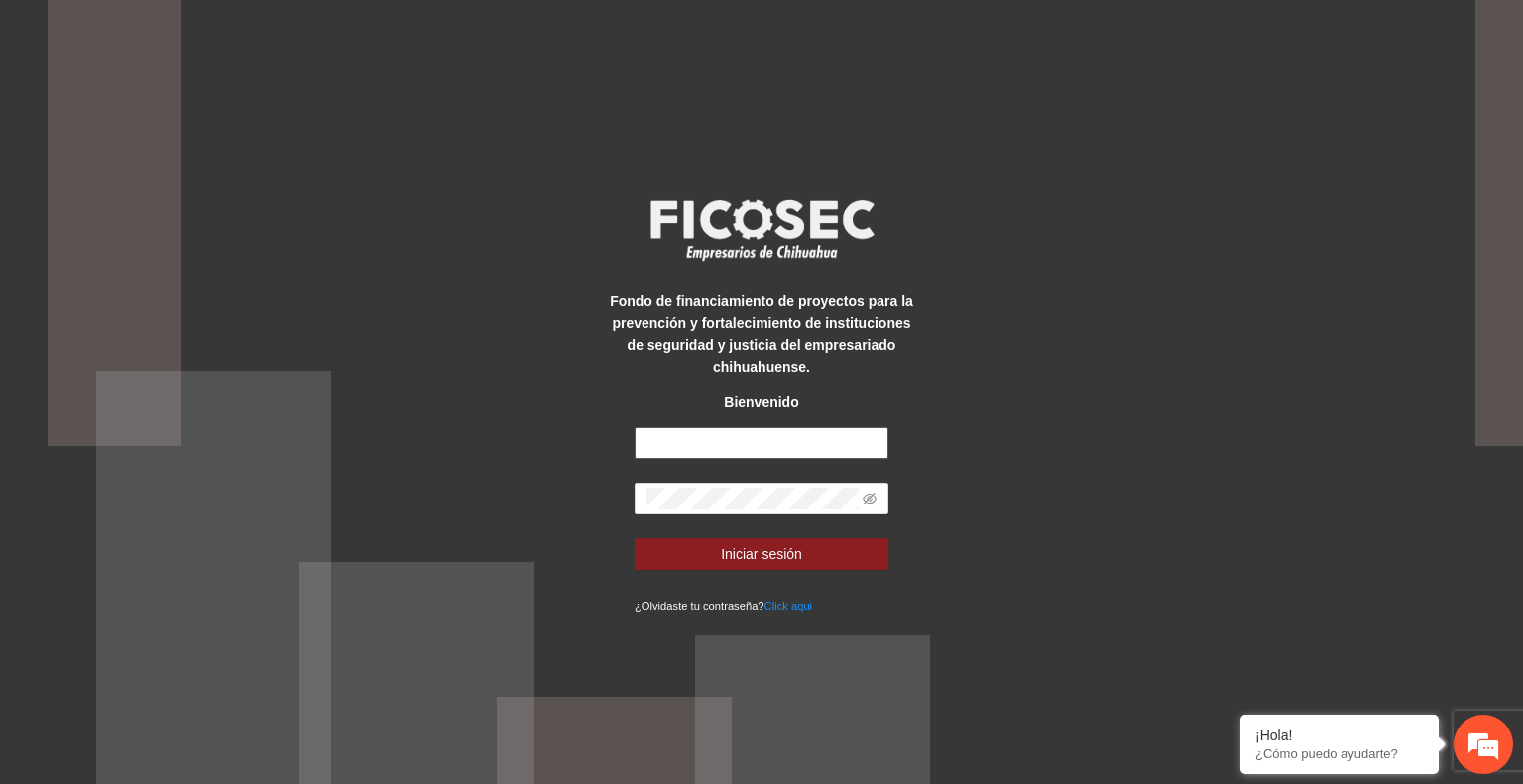 type on "**********" 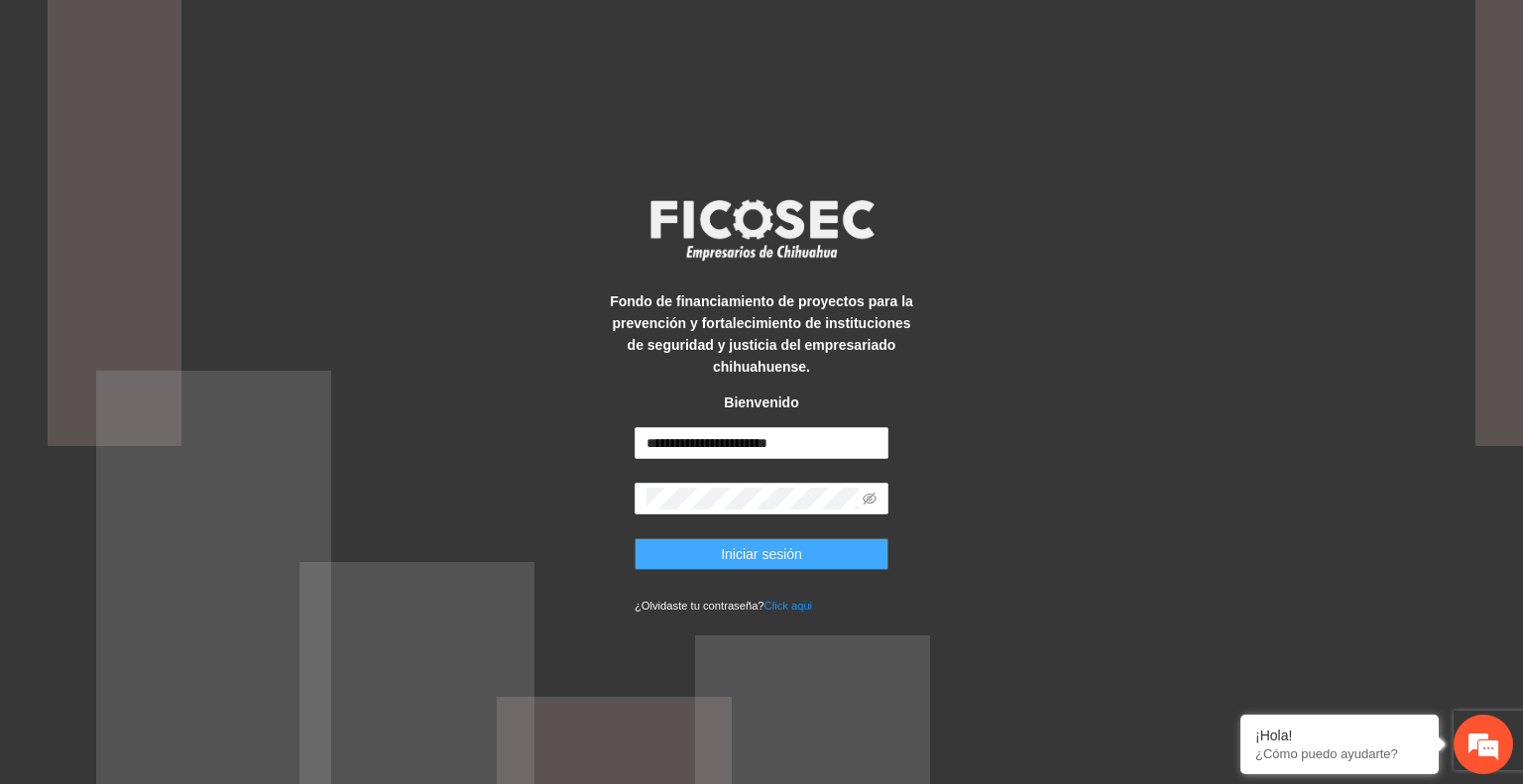 click on "Iniciar sesión" at bounding box center (762, 554) 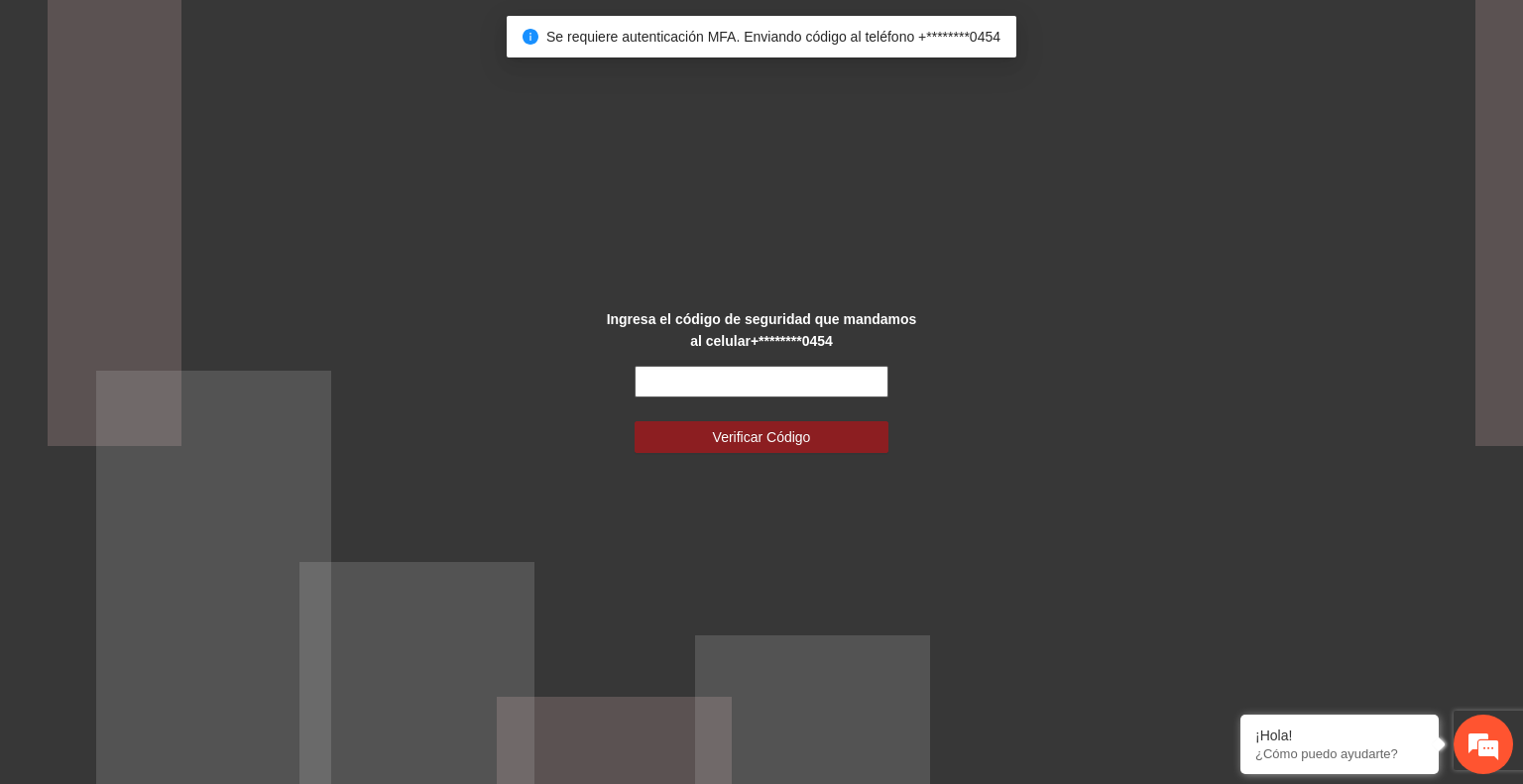 click at bounding box center [762, 382] 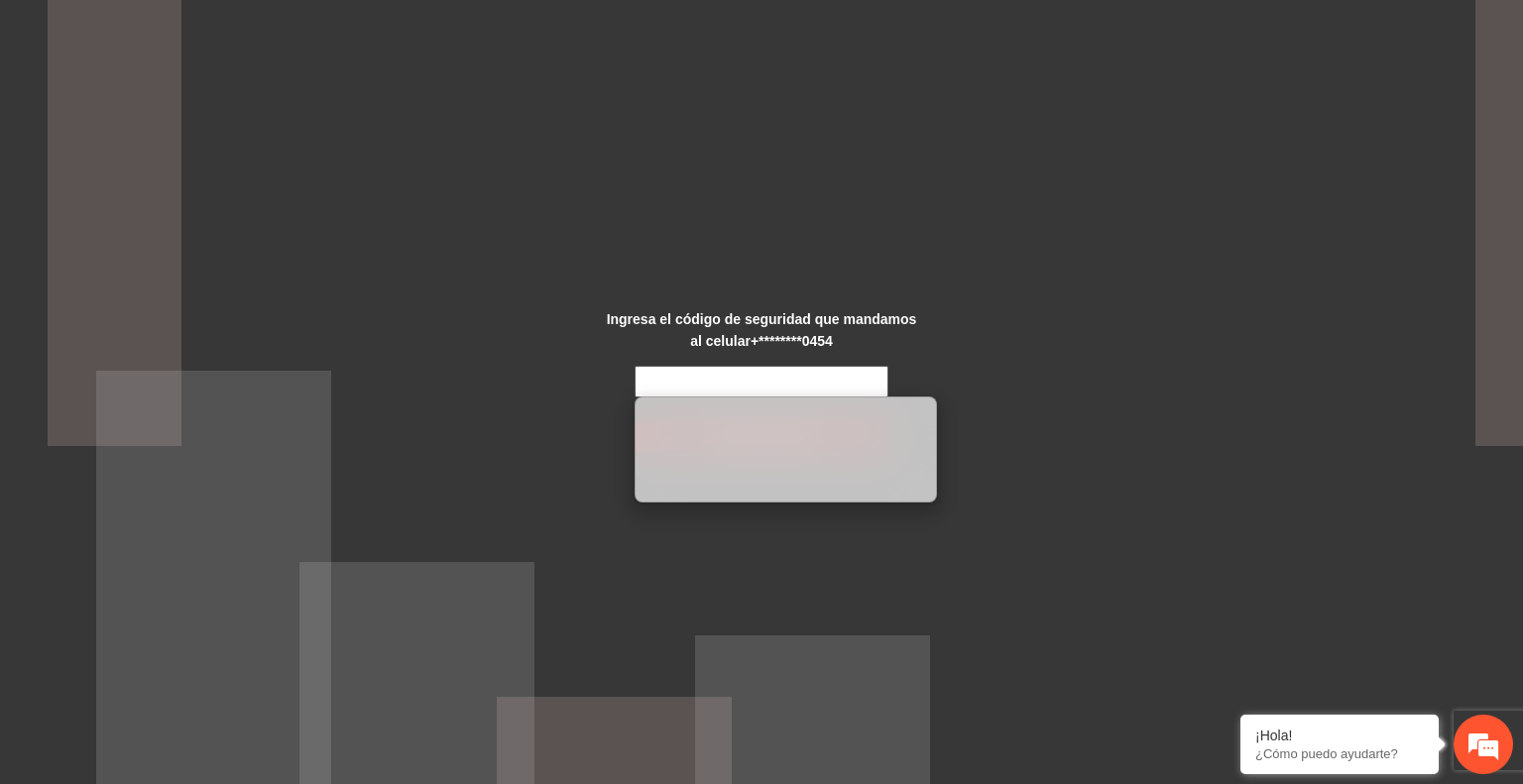 scroll, scrollTop: 0, scrollLeft: 0, axis: both 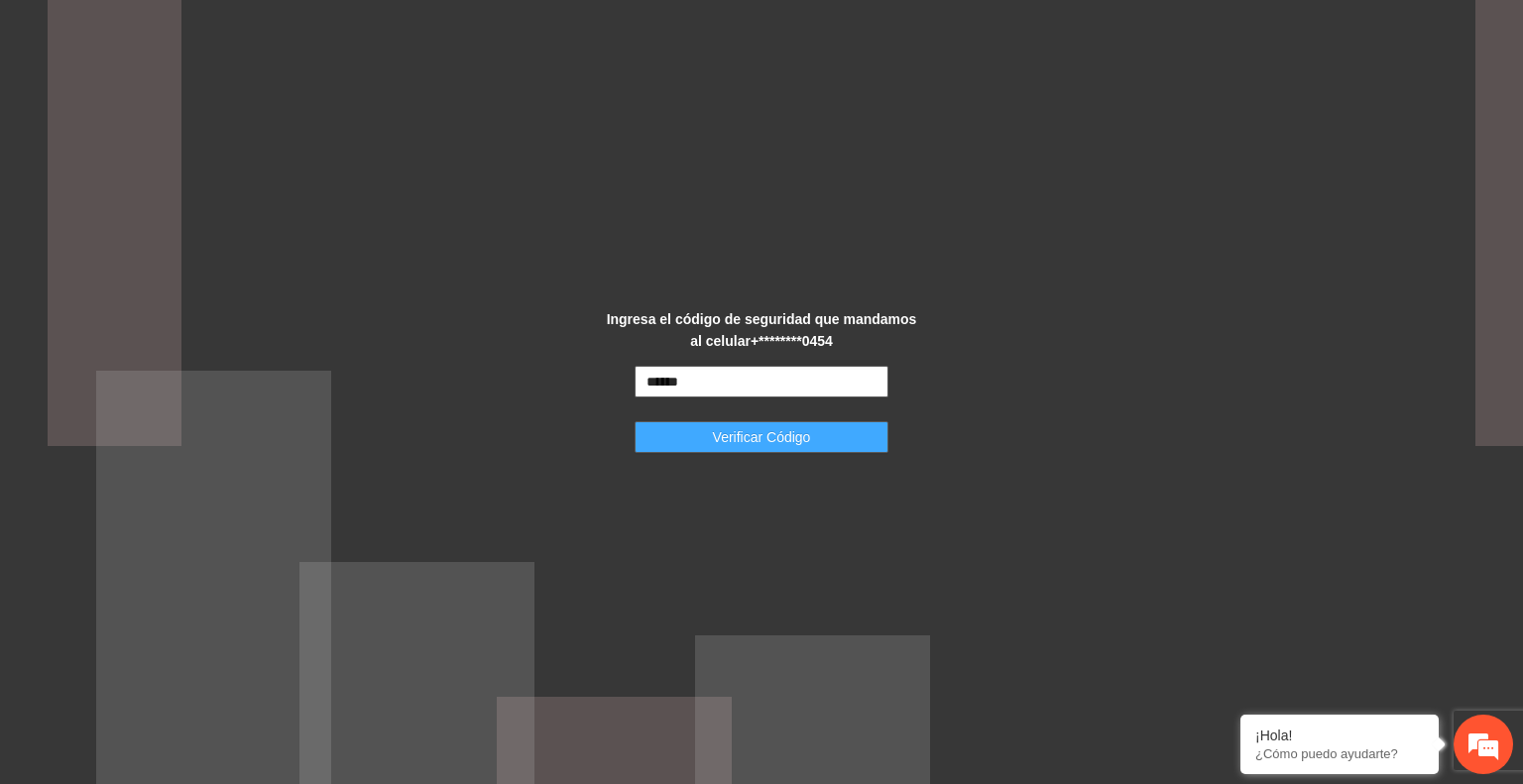 type on "******" 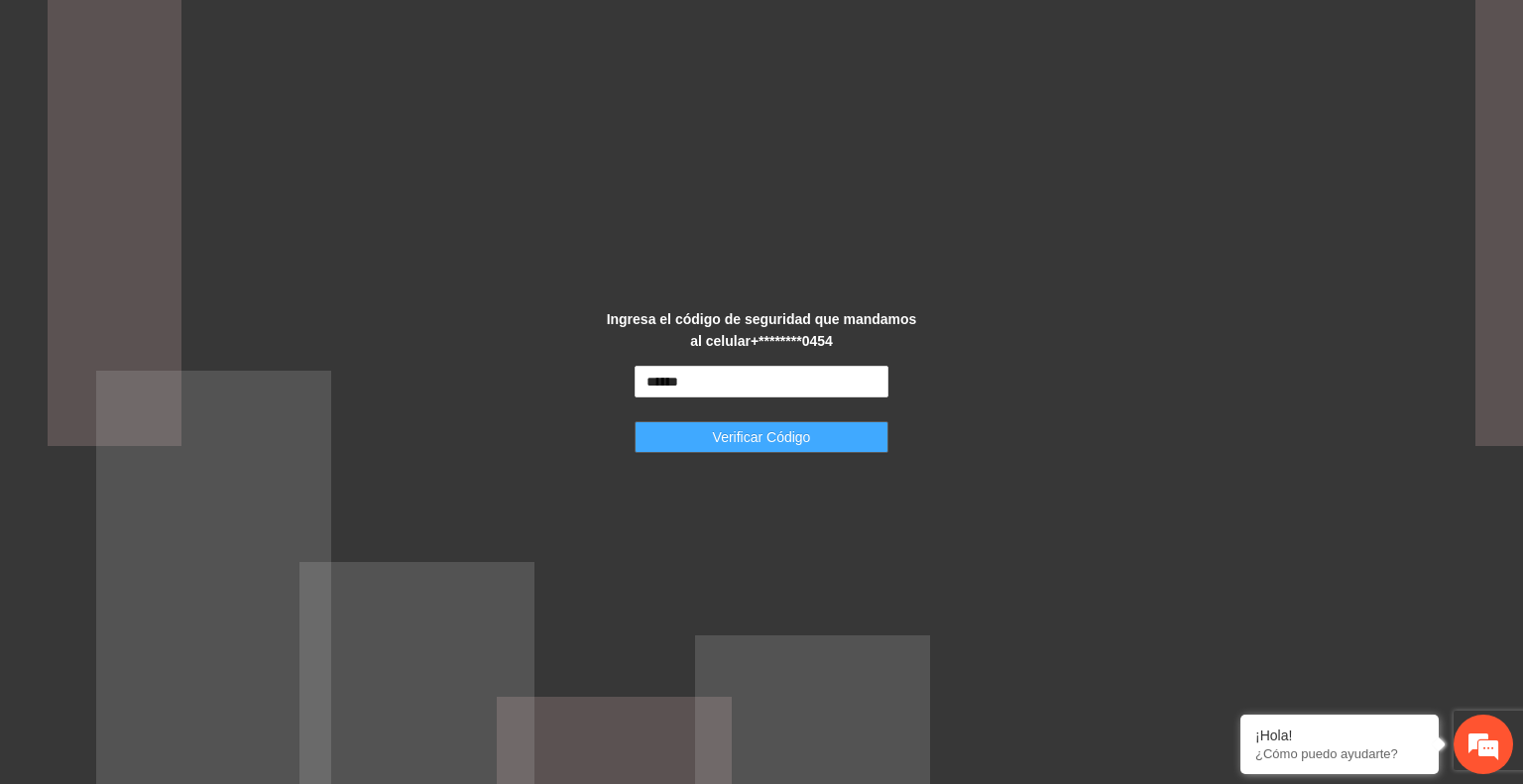 click on "Verificar Código" at bounding box center [762, 437] 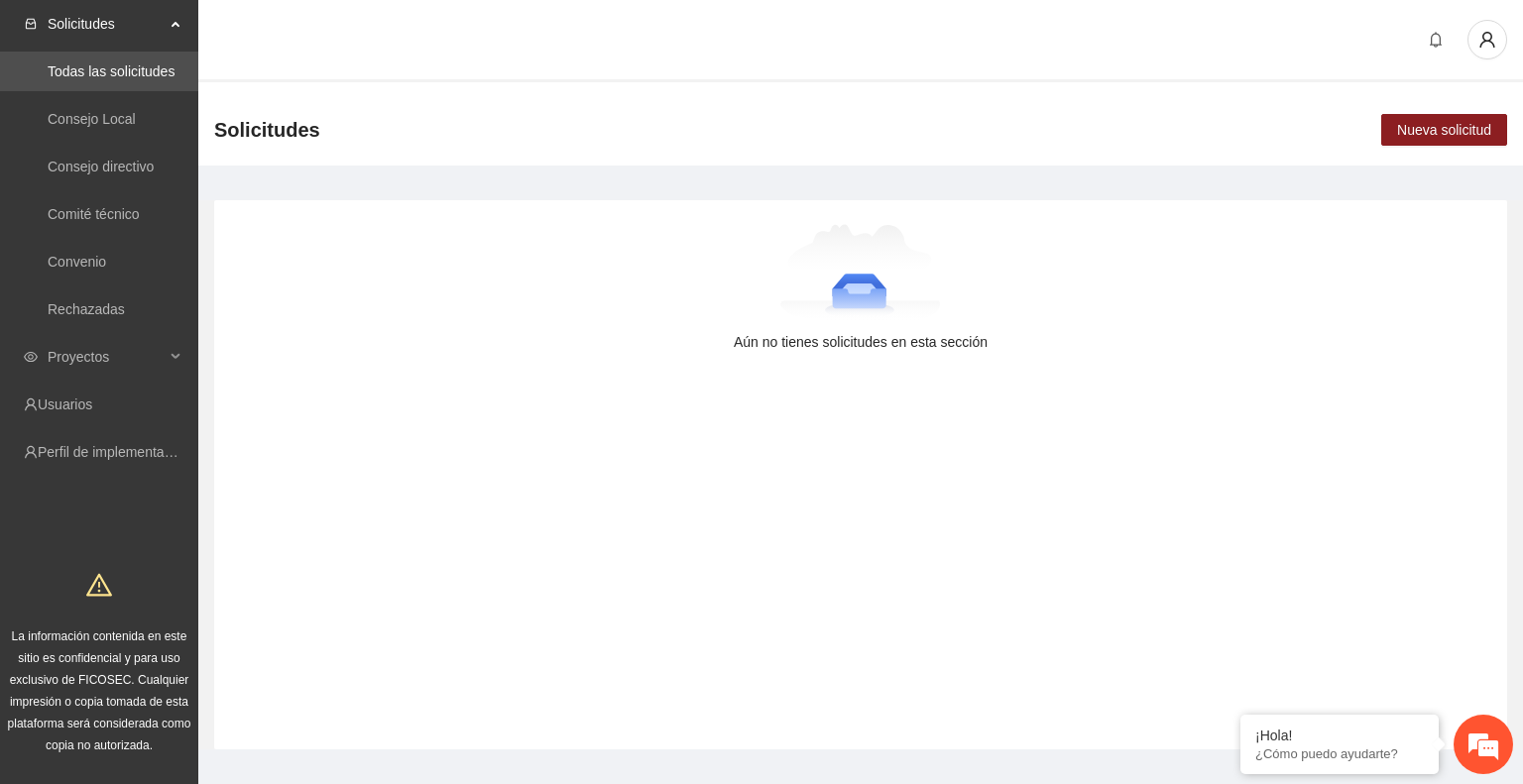 scroll, scrollTop: 0, scrollLeft: 0, axis: both 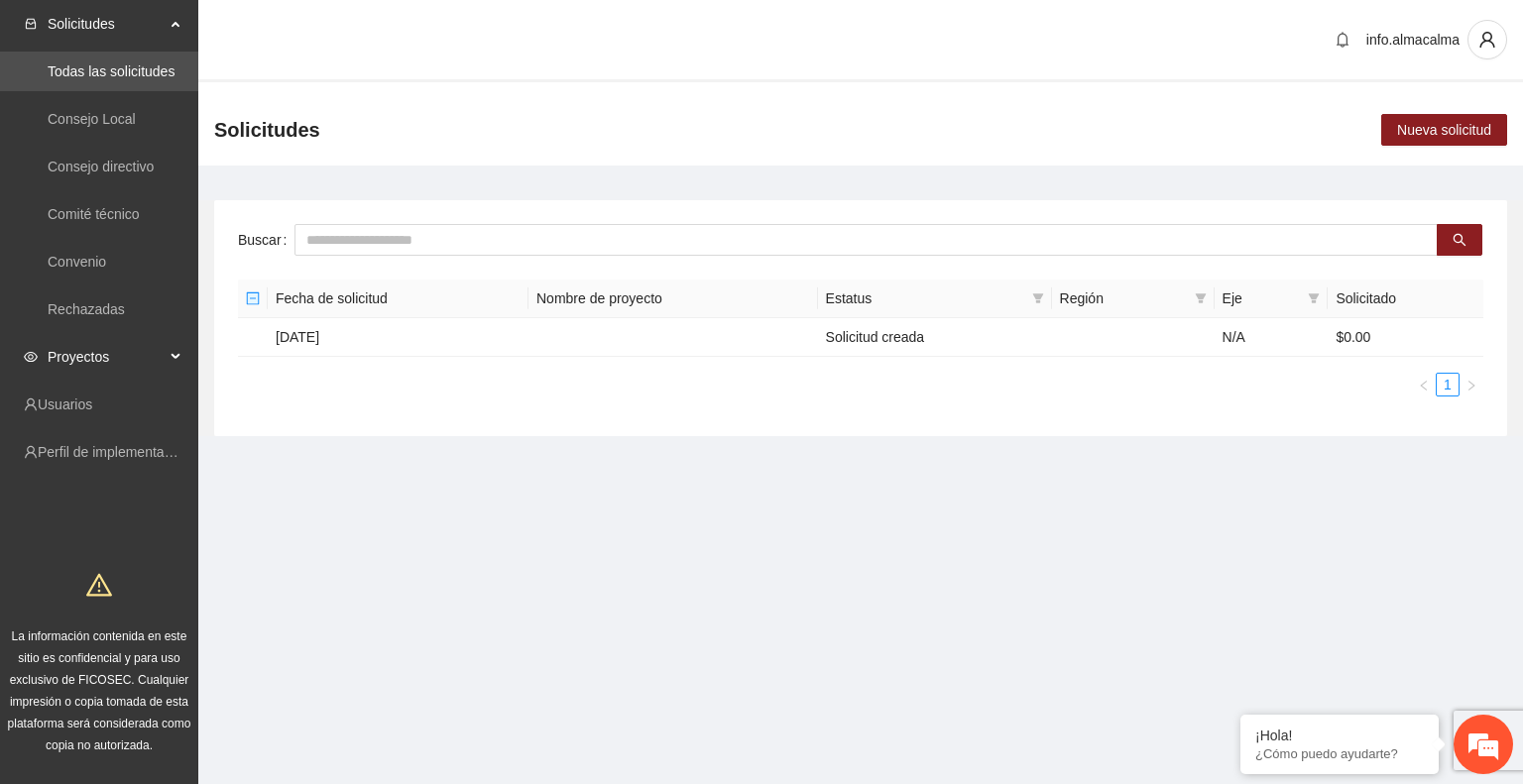click on "Proyectos" at bounding box center (106, 357) 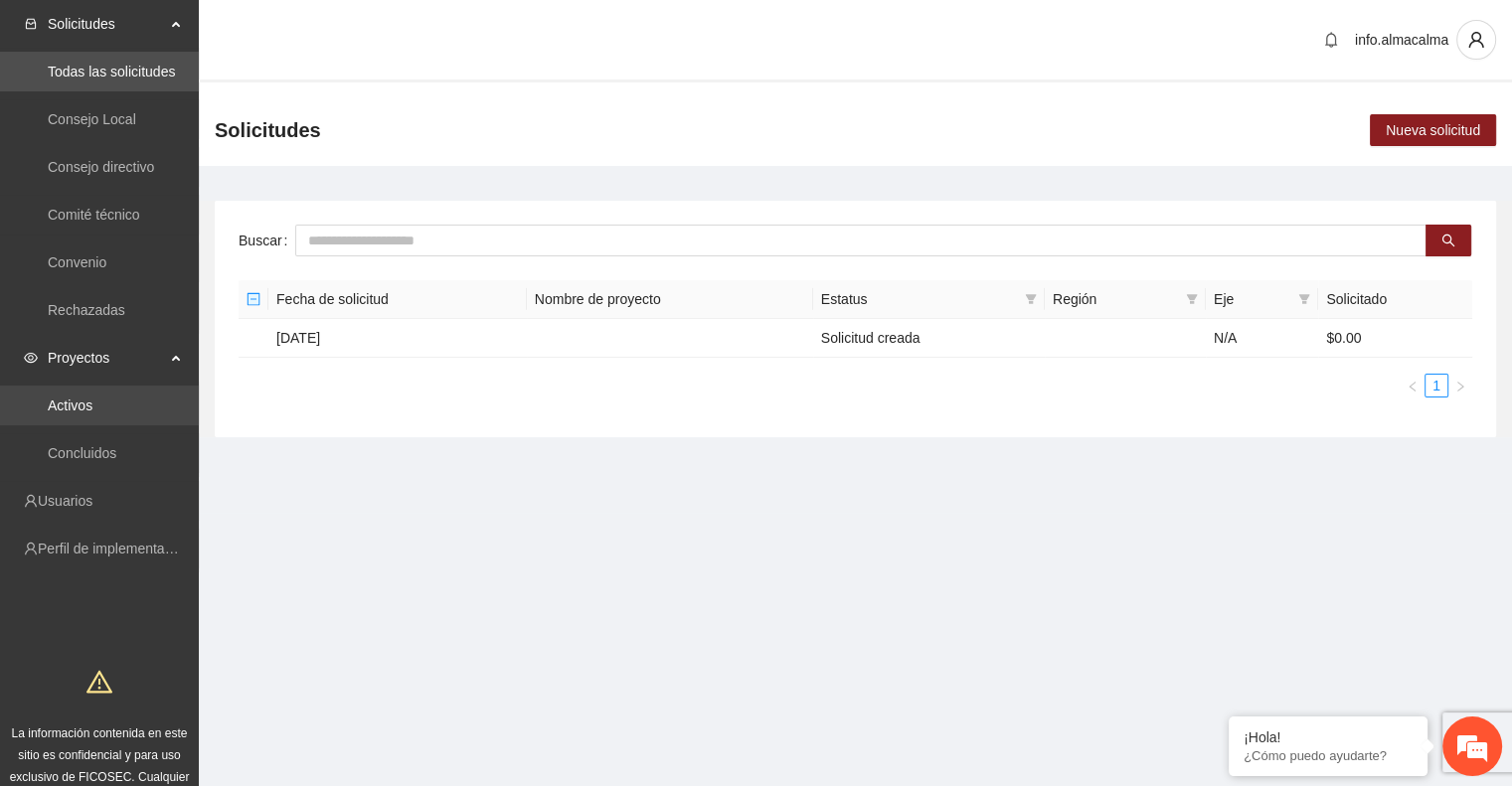 click on "Activos" at bounding box center [70, 405] 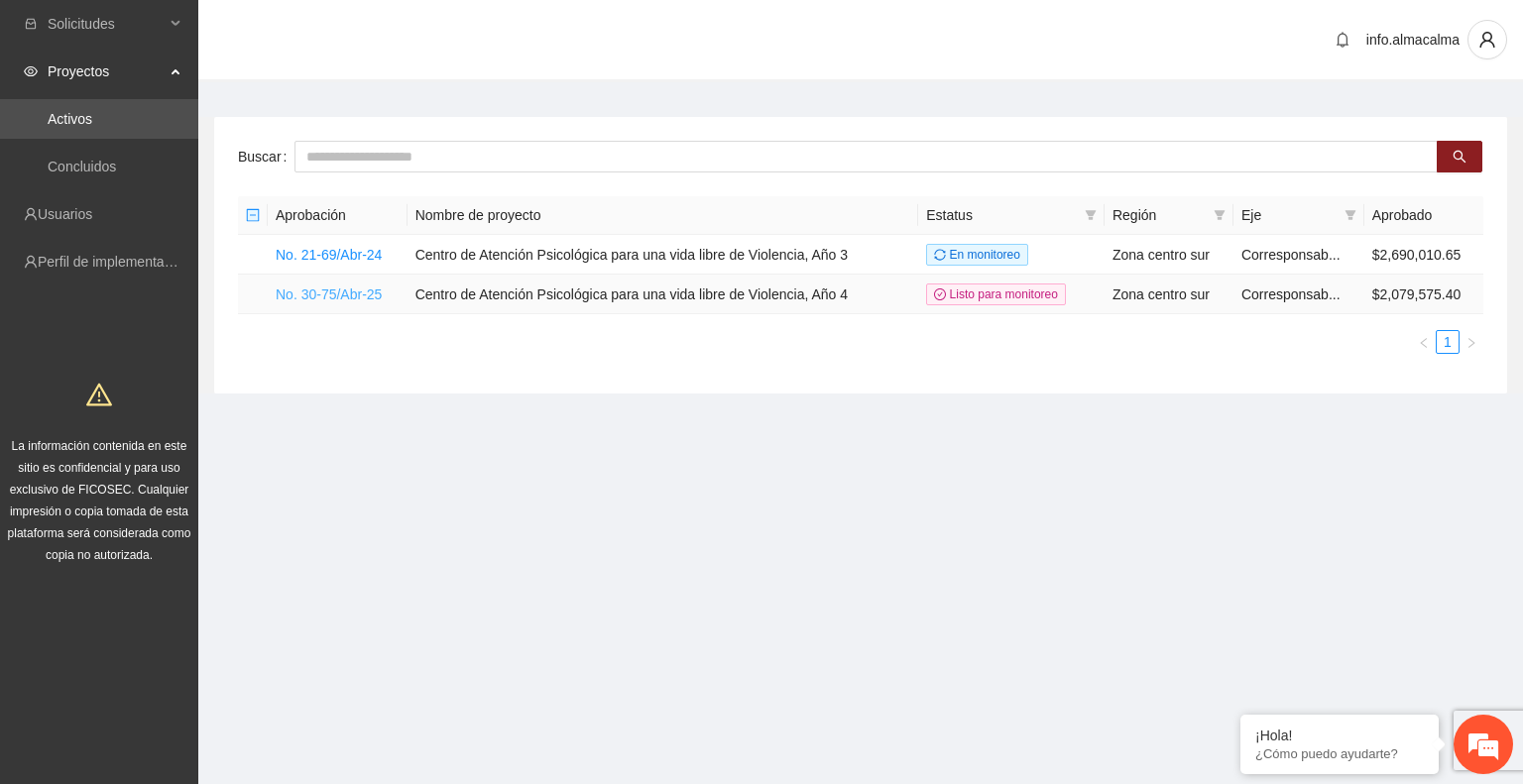 click on "No. 30-75/Abr-25" at bounding box center [328, 294] 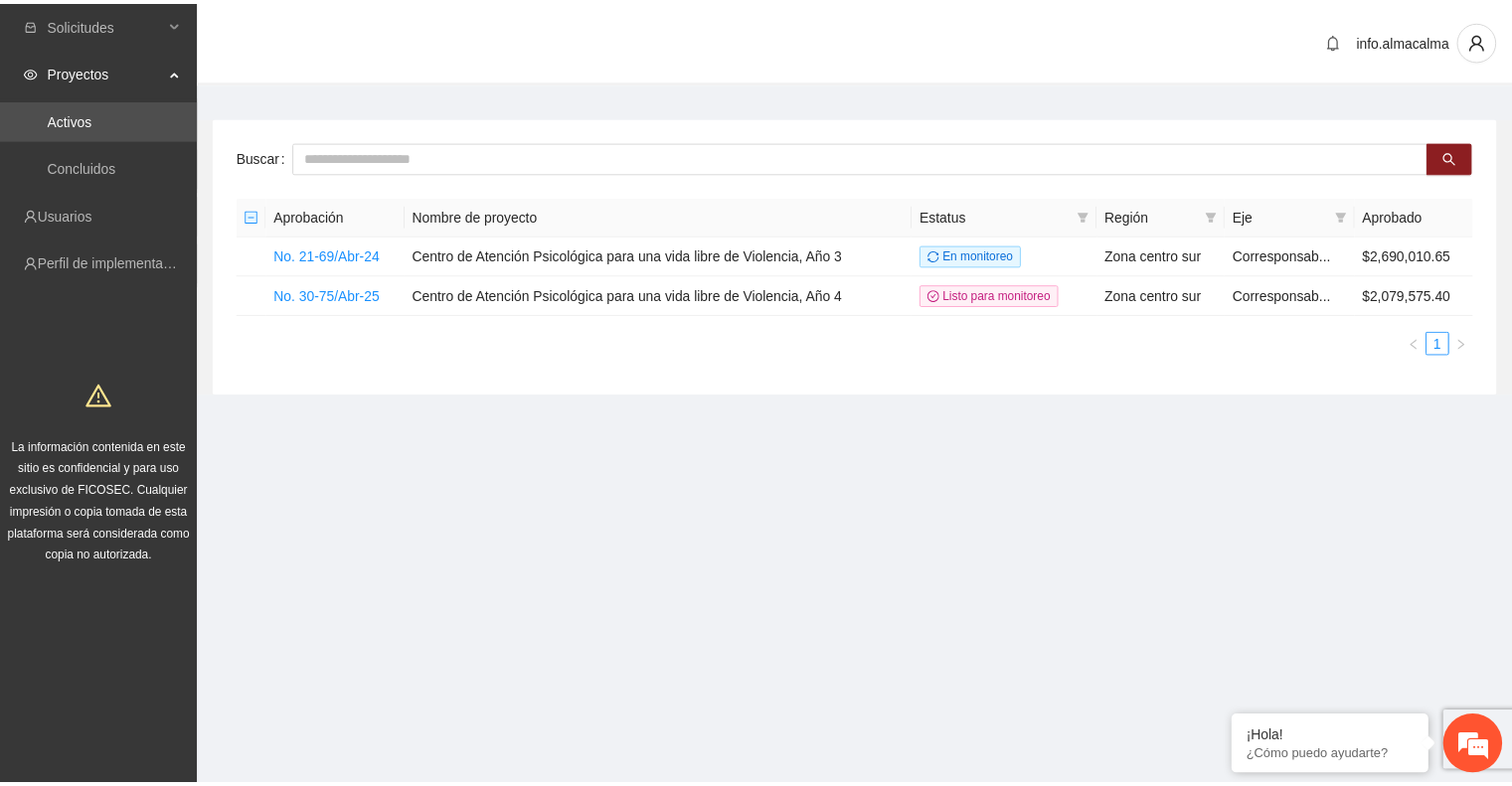 scroll, scrollTop: 0, scrollLeft: 0, axis: both 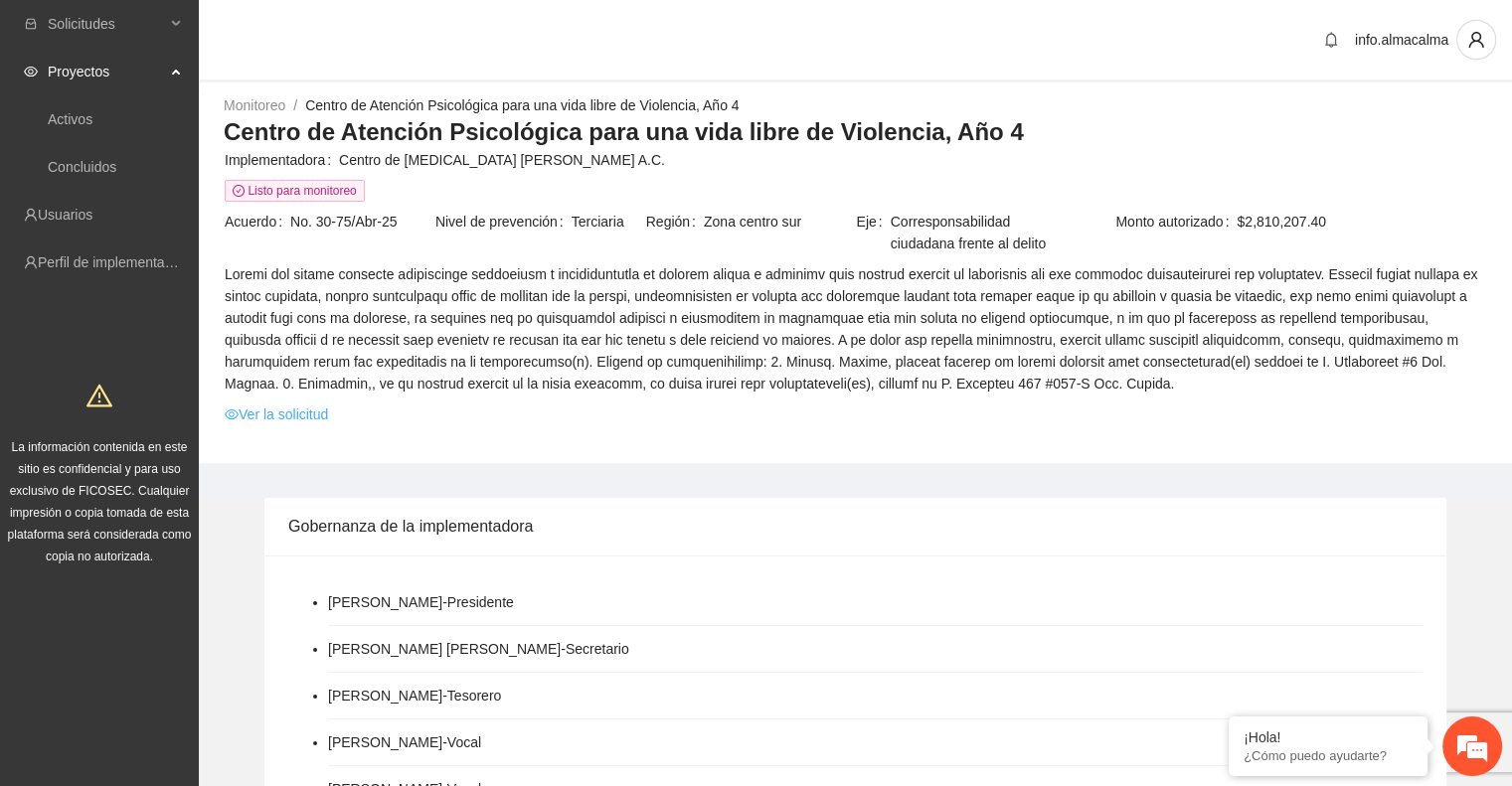 click on "Ver la solicitud" at bounding box center (276, 414) 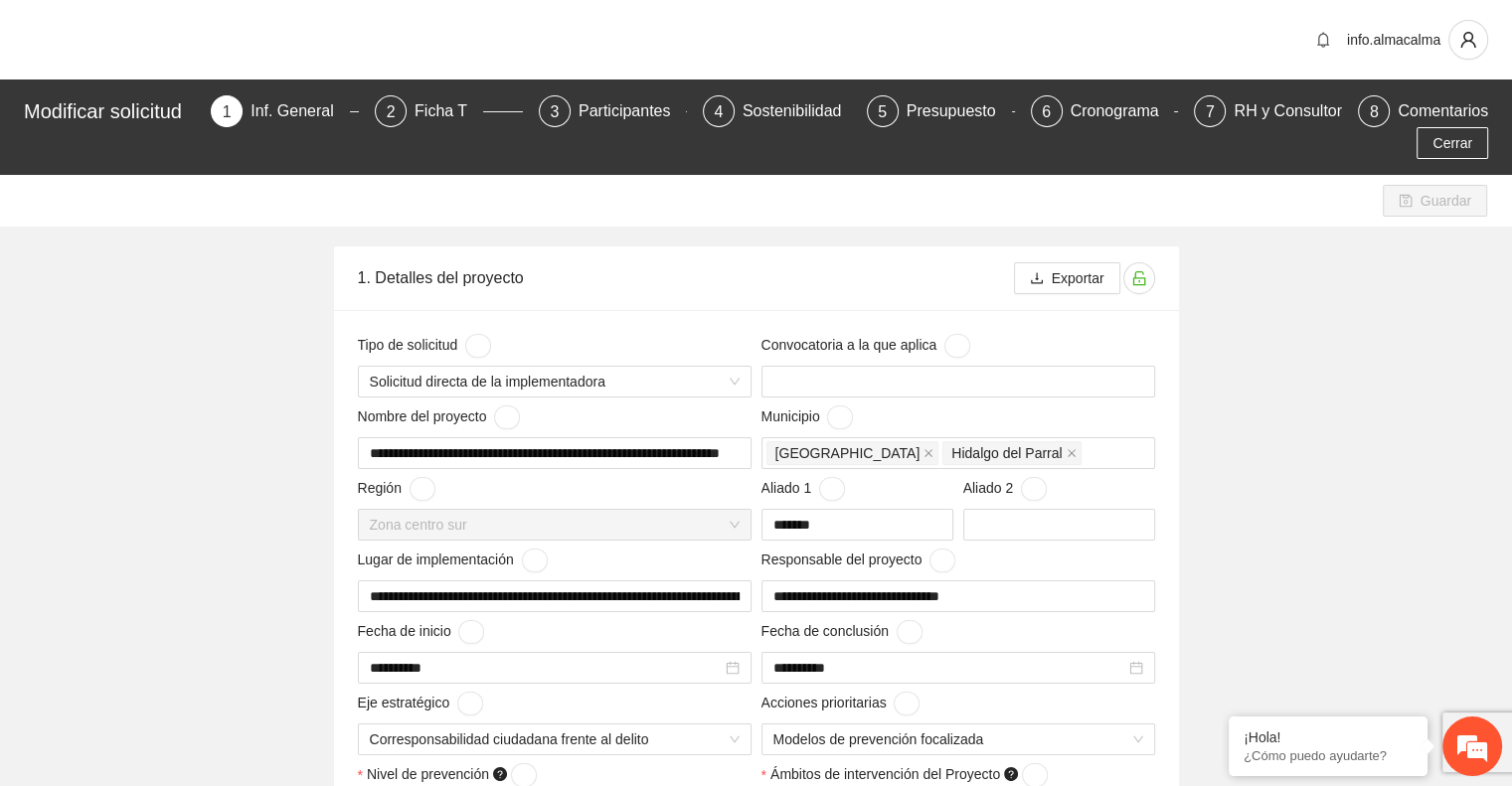 type 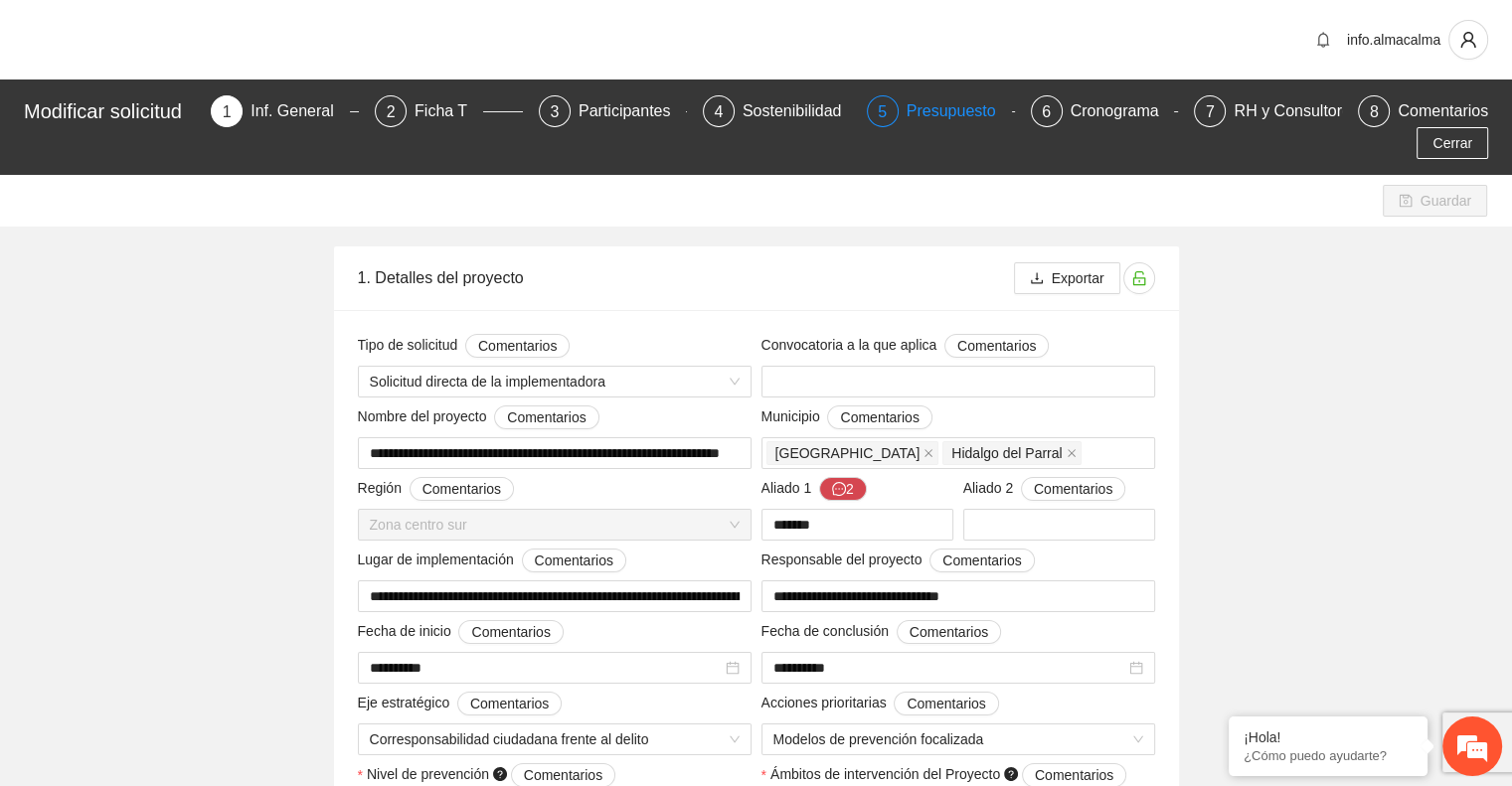 click on "Presupuesto" at bounding box center [959, 111] 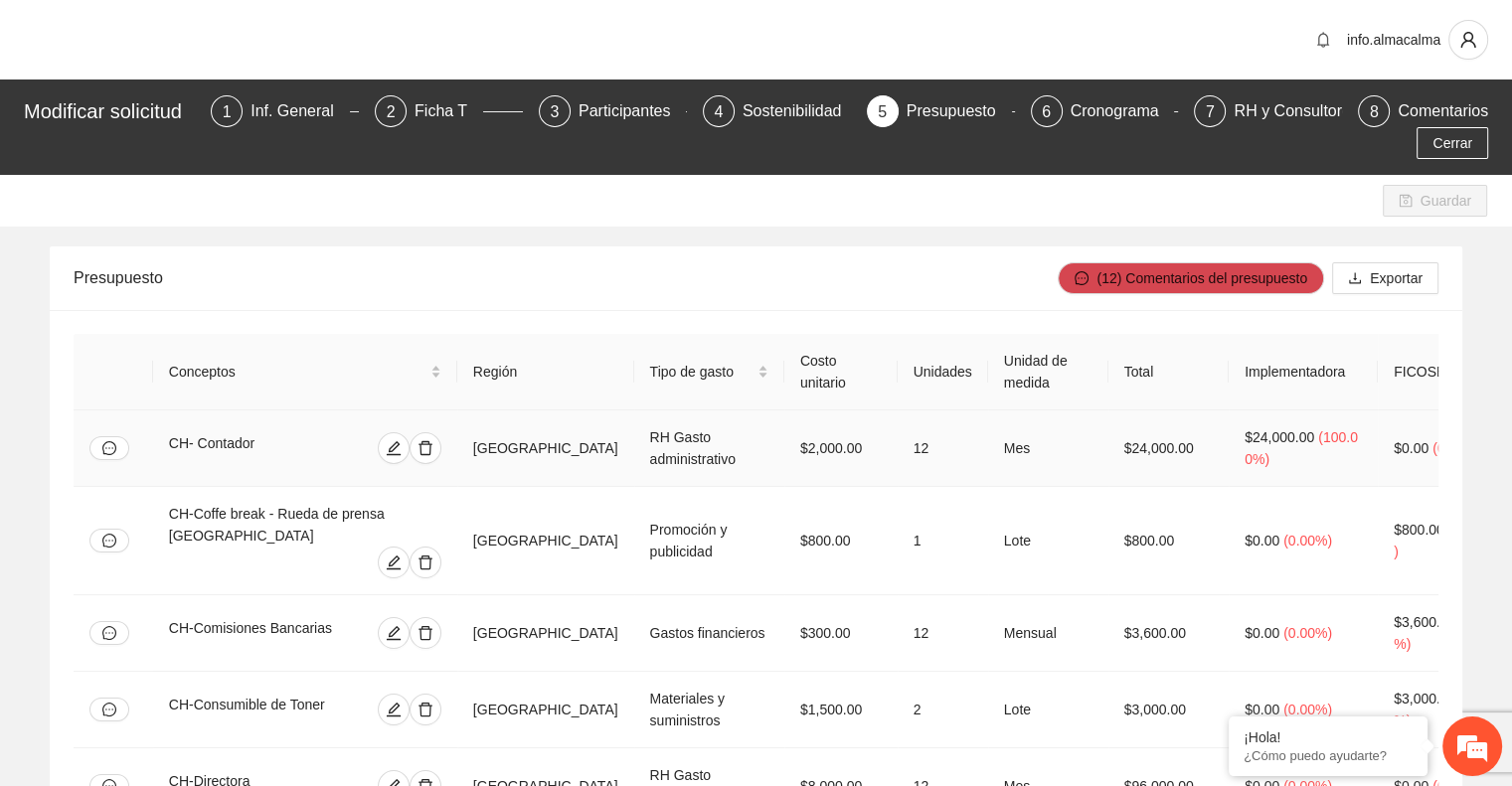 scroll, scrollTop: 0, scrollLeft: 0, axis: both 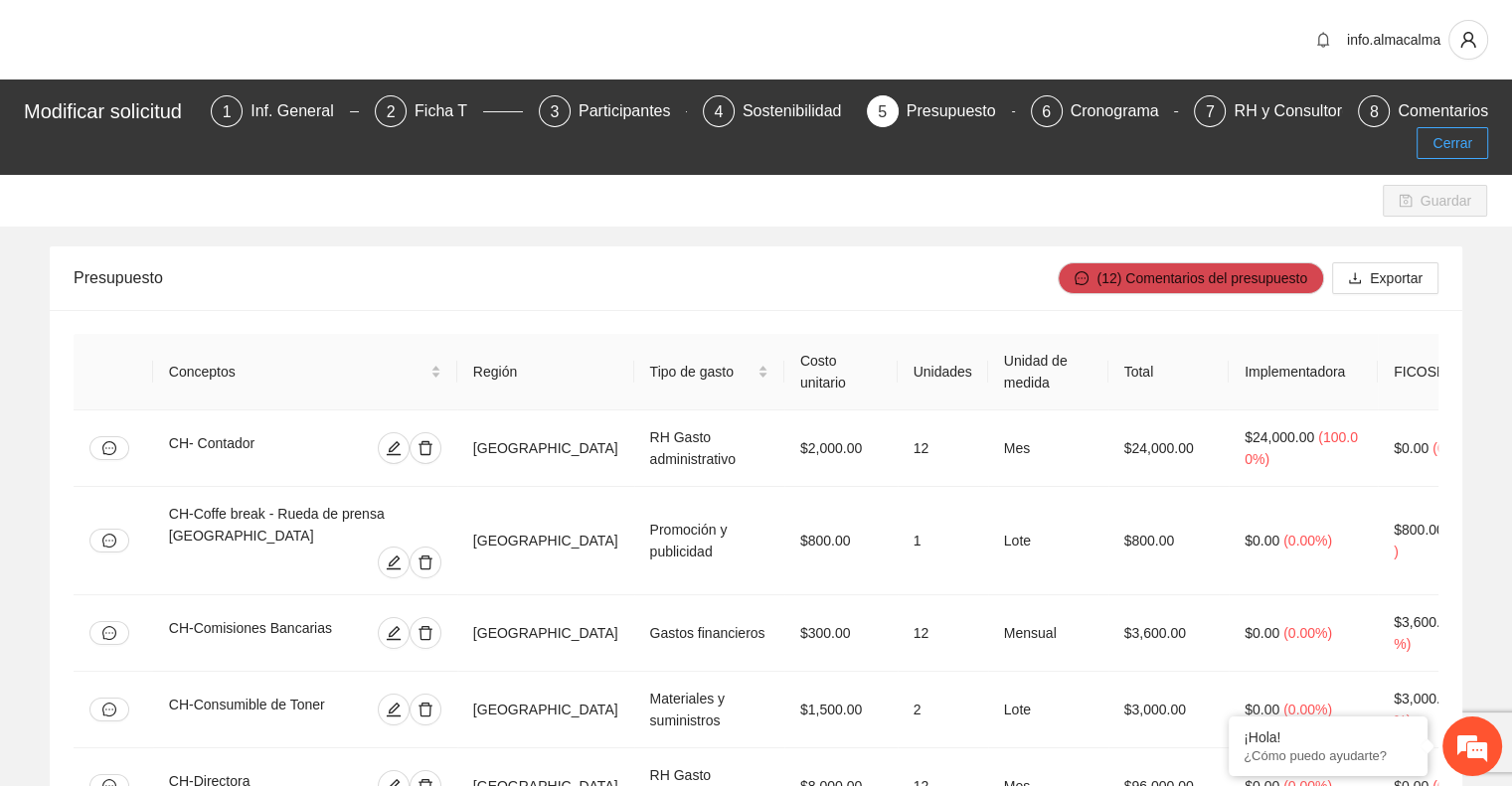 click on "Cerrar" at bounding box center (1452, 143) 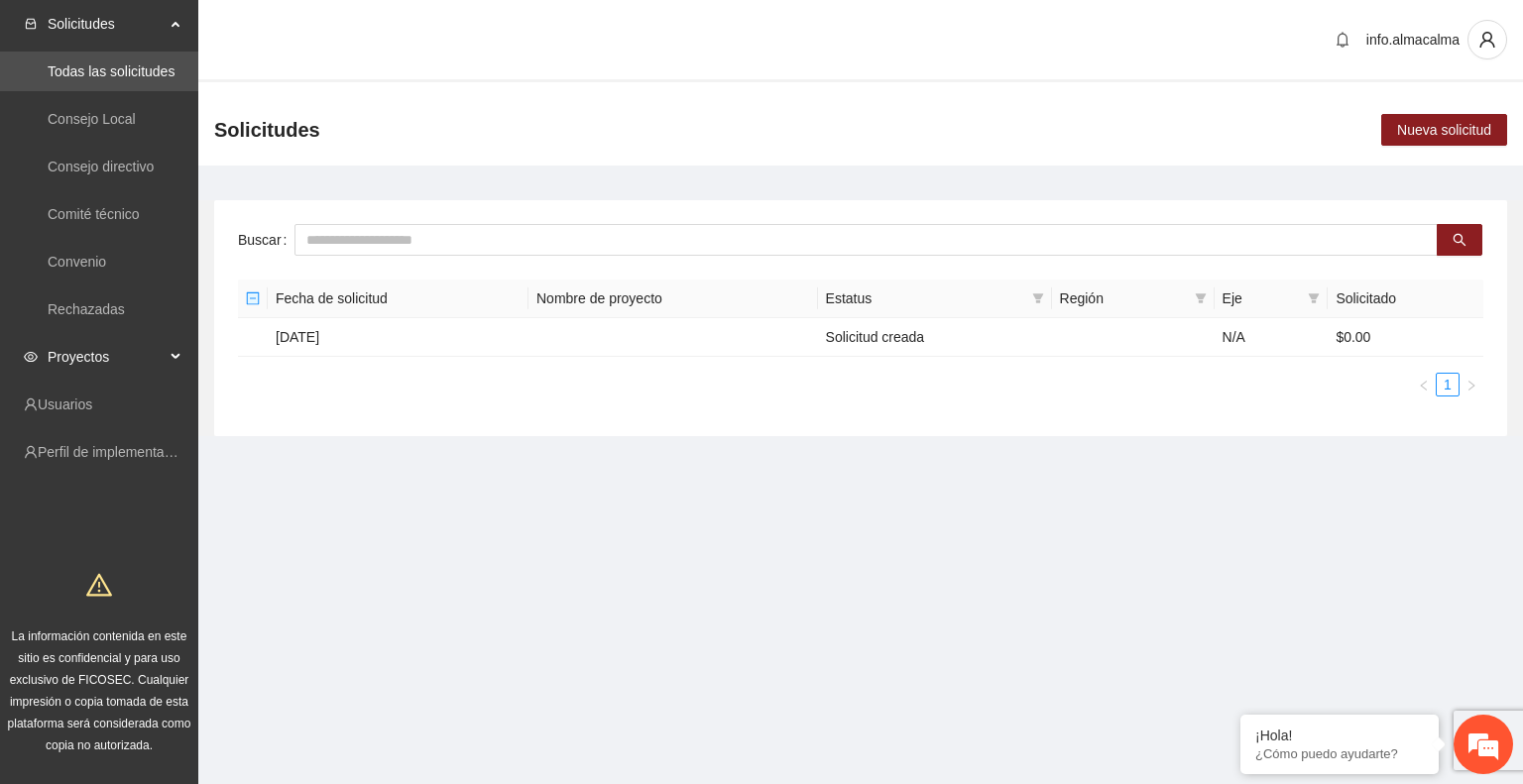 click on "Proyectos" at bounding box center (106, 357) 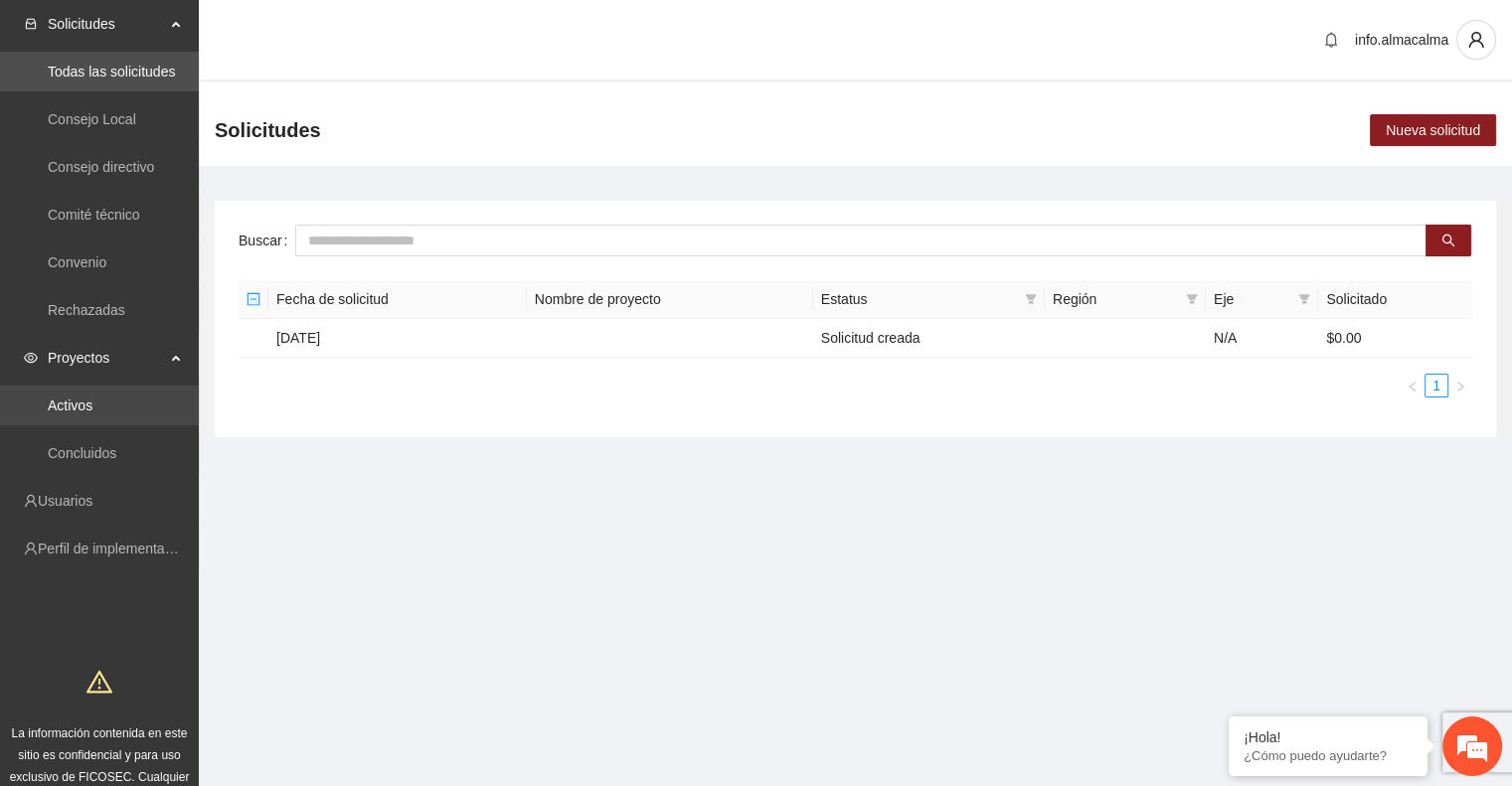 click on "Activos" at bounding box center [70, 405] 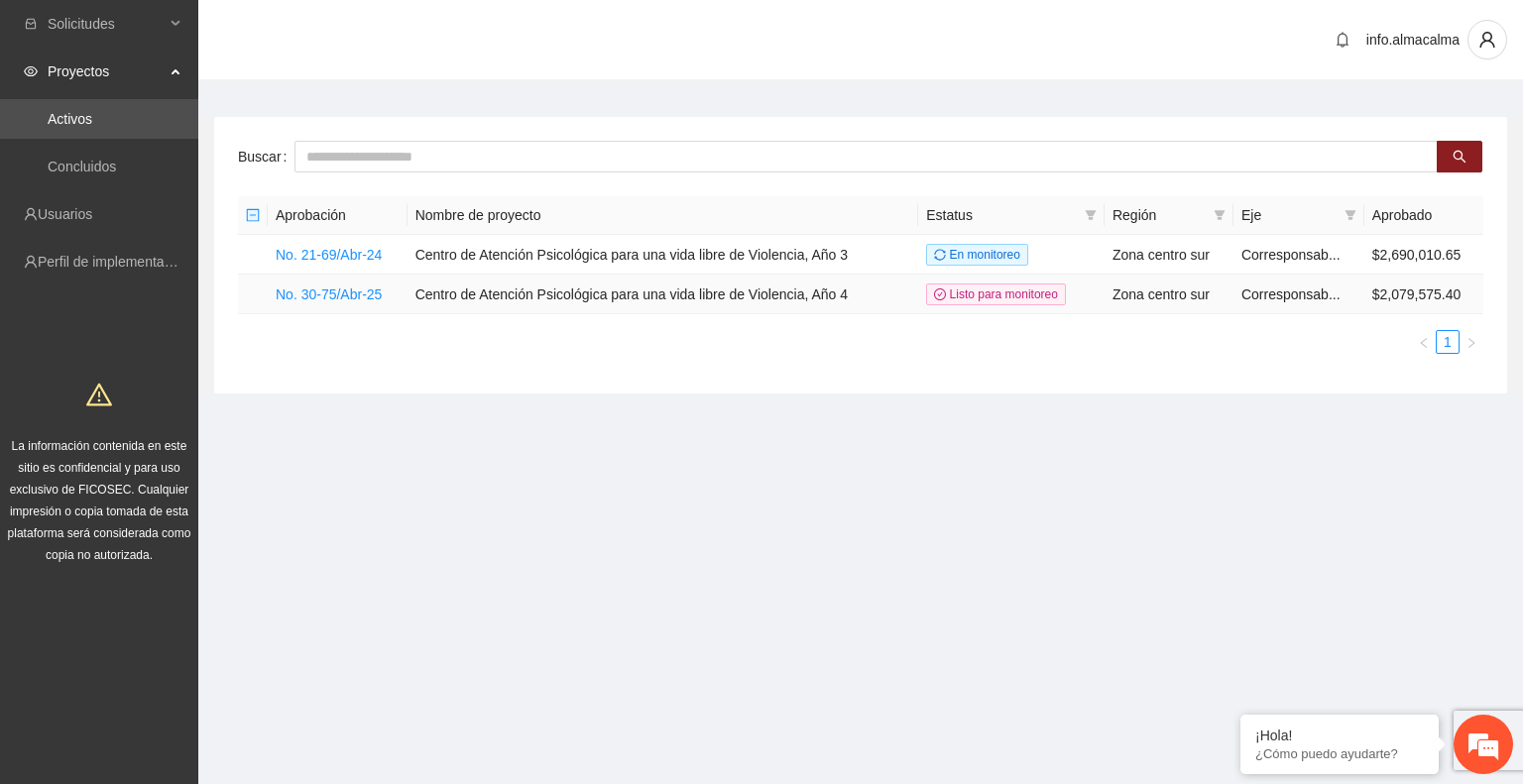 click on "No. 30-75/Abr-25" at bounding box center [337, 294] 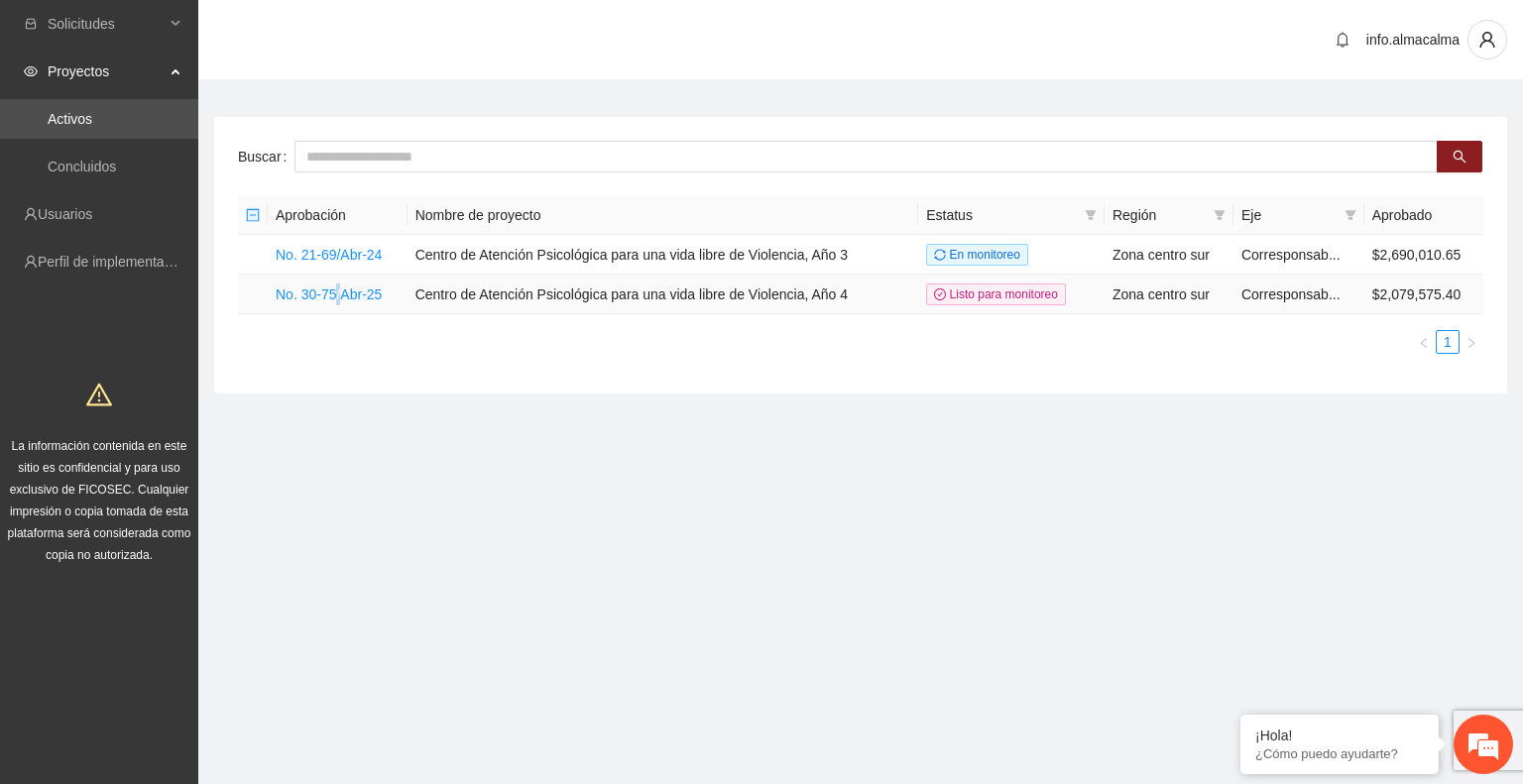 click on "No. 30-75/Abr-25" at bounding box center [337, 294] 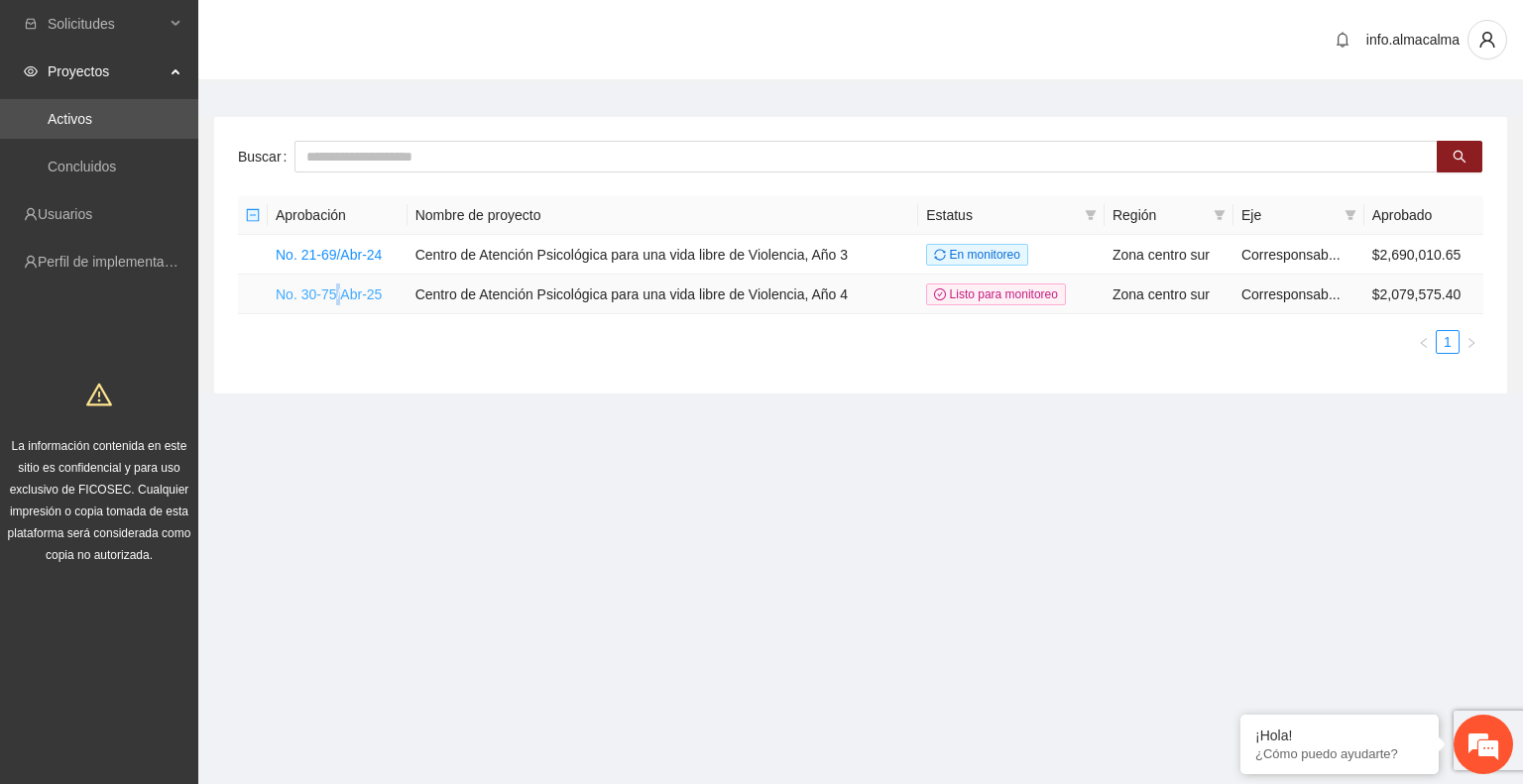 click on "No. 30-75/Abr-25" at bounding box center (328, 294) 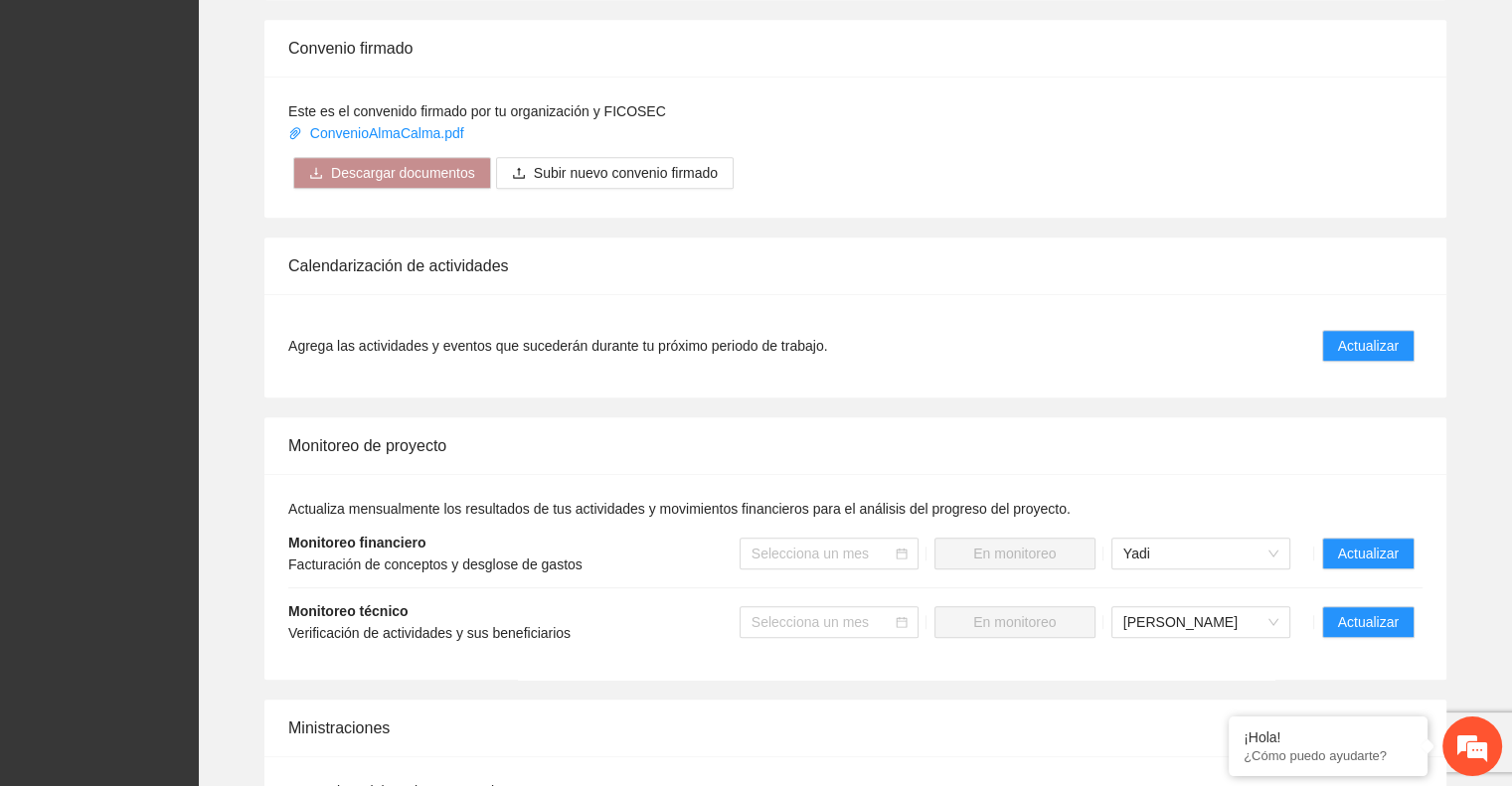 scroll, scrollTop: 1200, scrollLeft: 0, axis: vertical 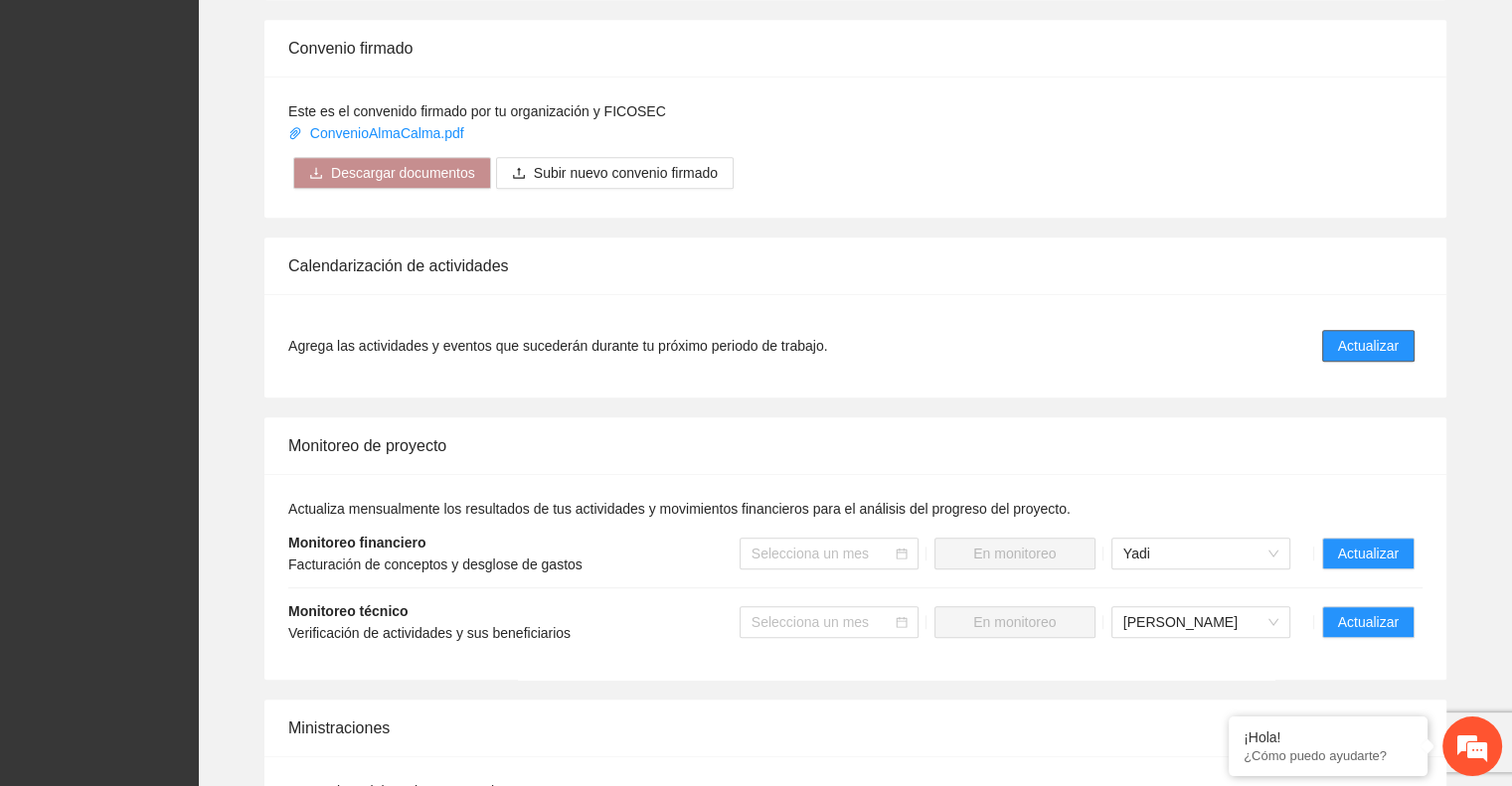 click on "Actualizar" at bounding box center (1368, 346) 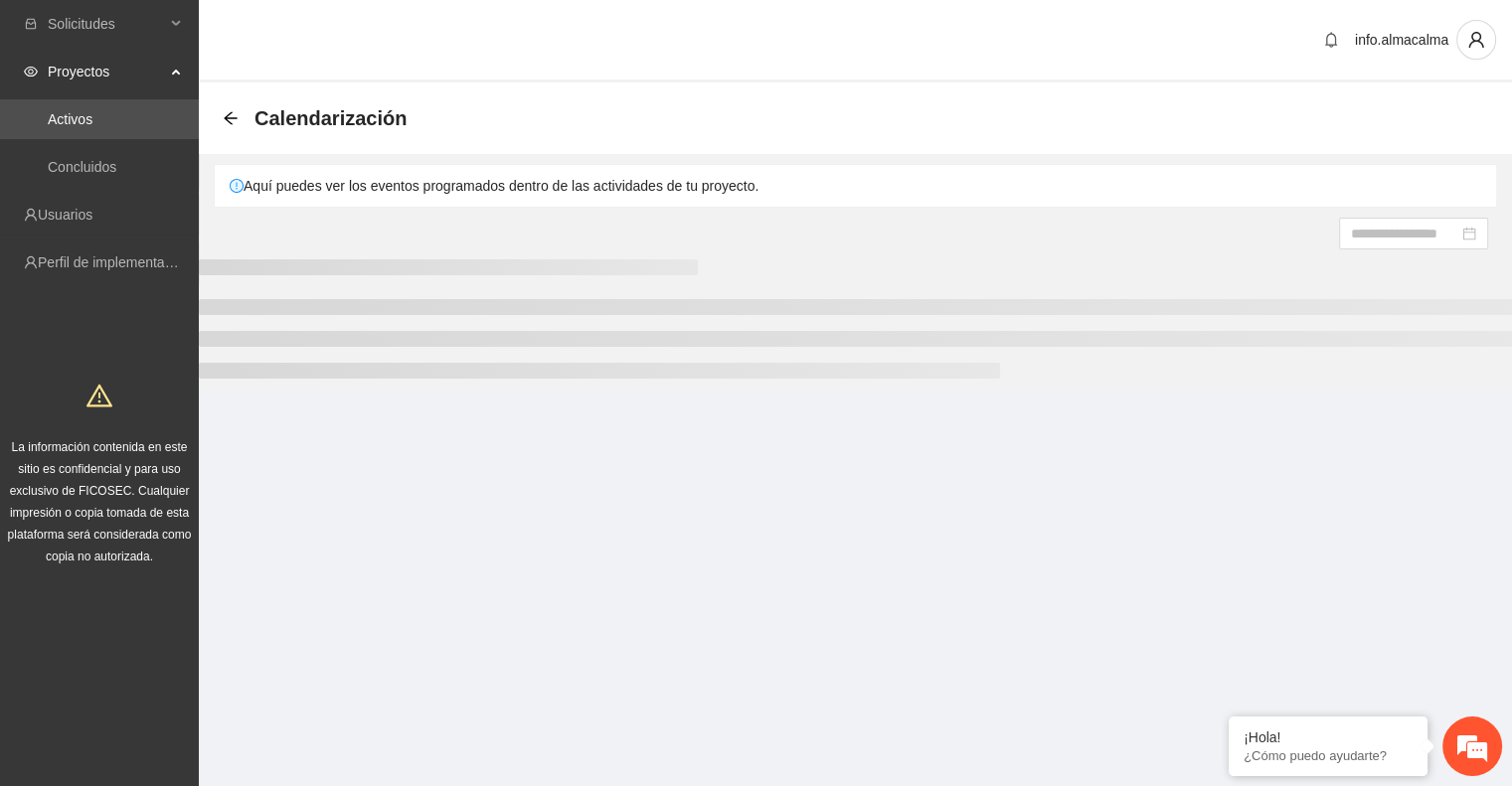 scroll, scrollTop: 0, scrollLeft: 0, axis: both 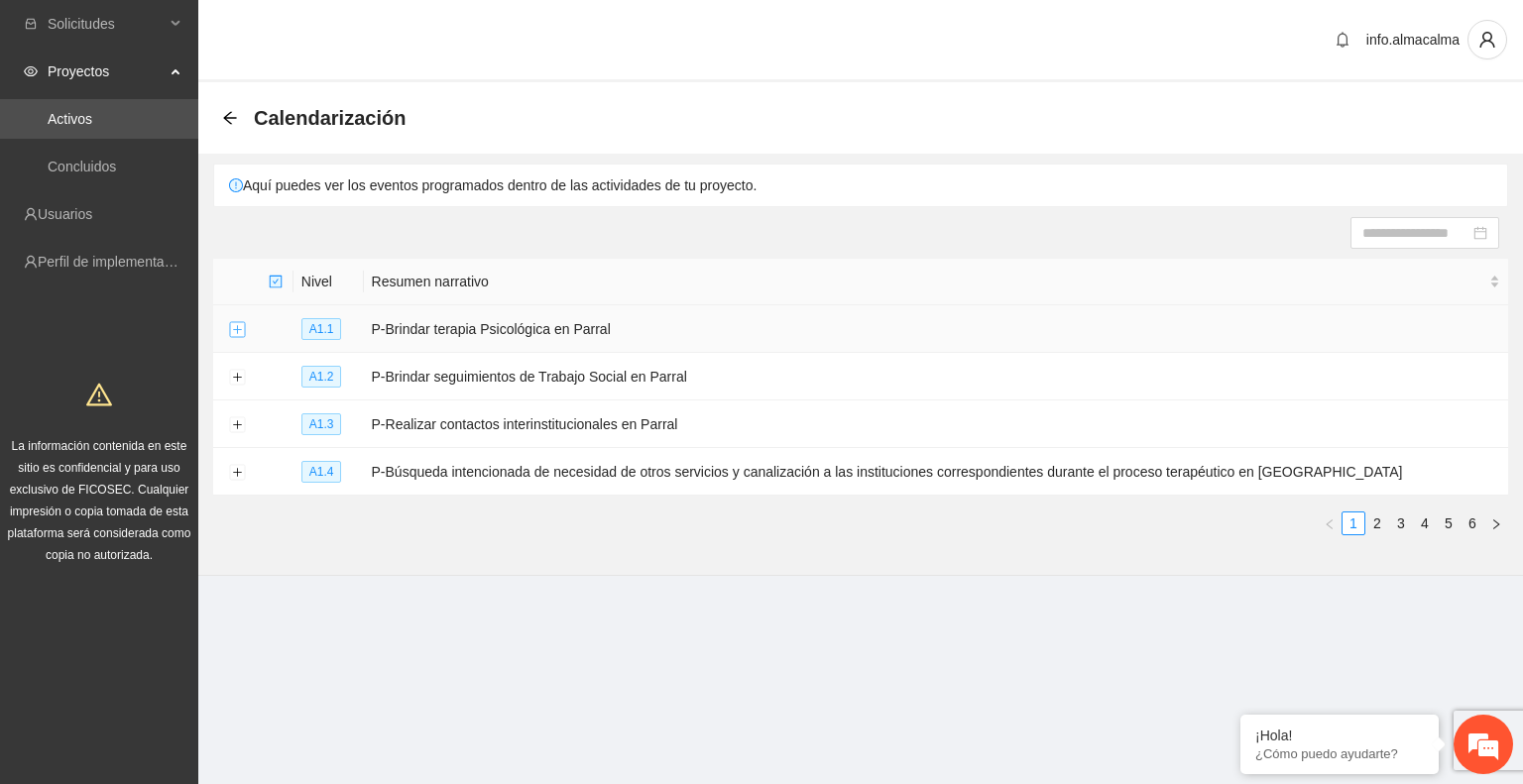 click at bounding box center [237, 330] 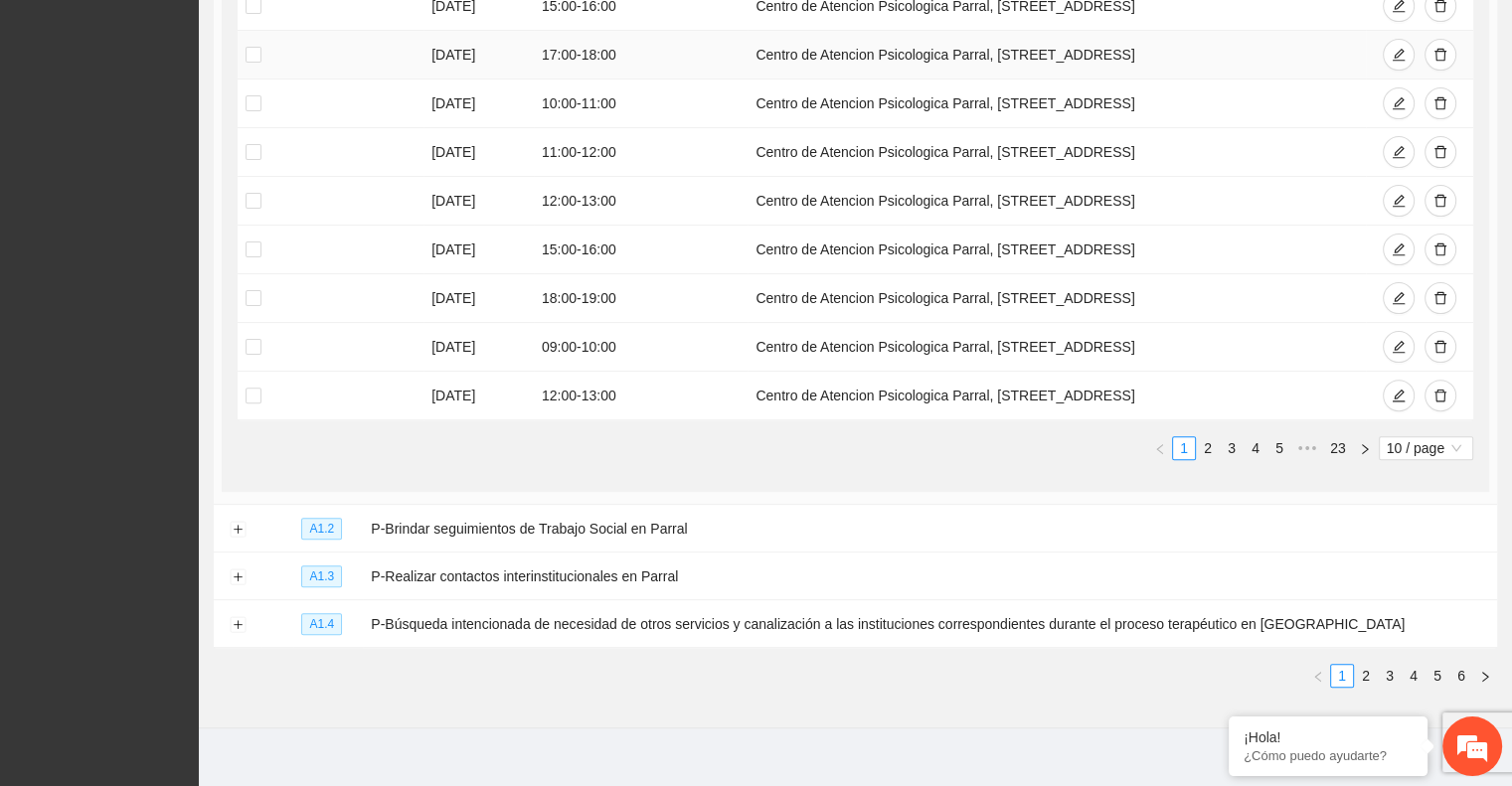 scroll, scrollTop: 582, scrollLeft: 0, axis: vertical 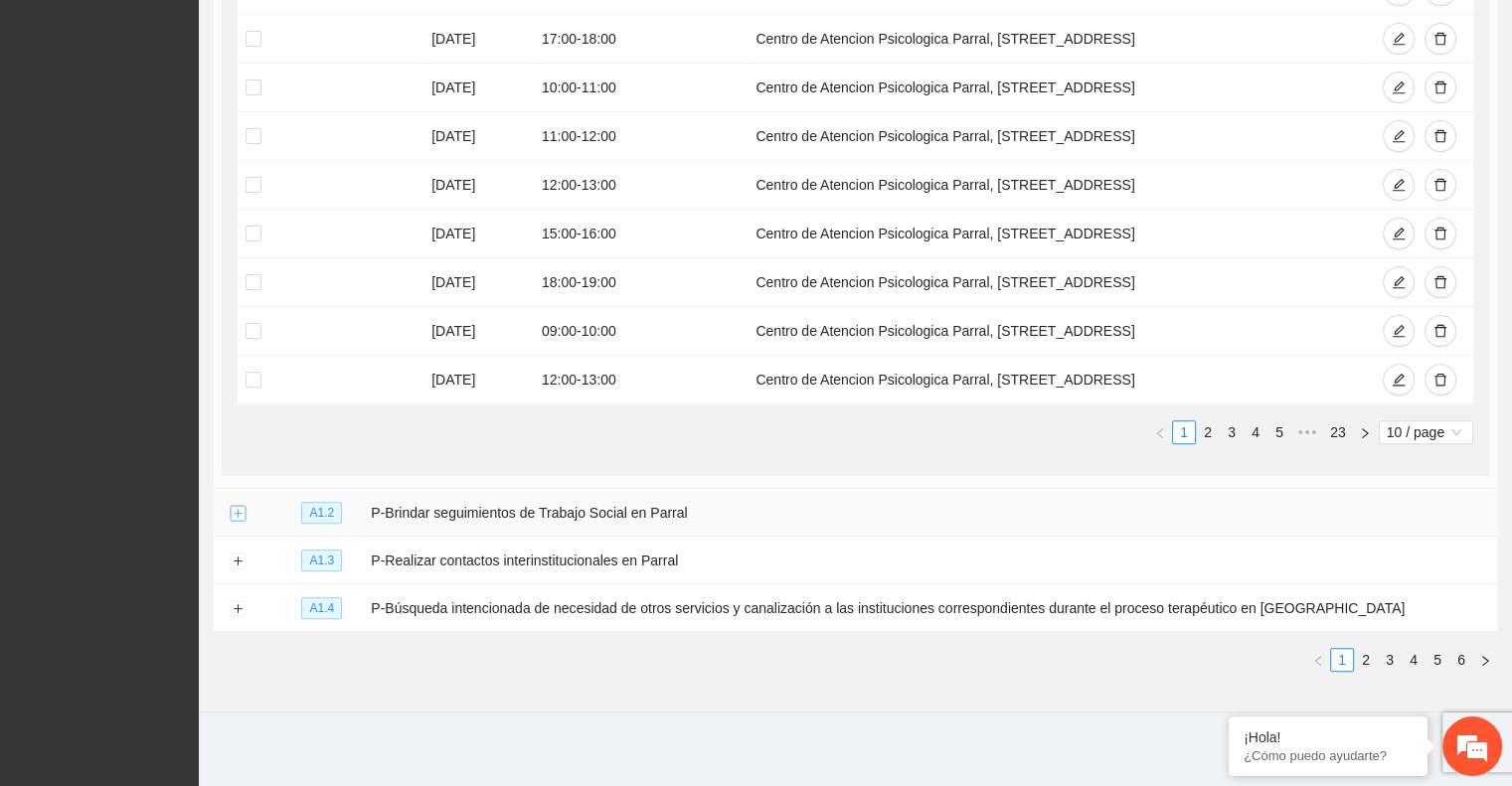 click at bounding box center [238, 514] 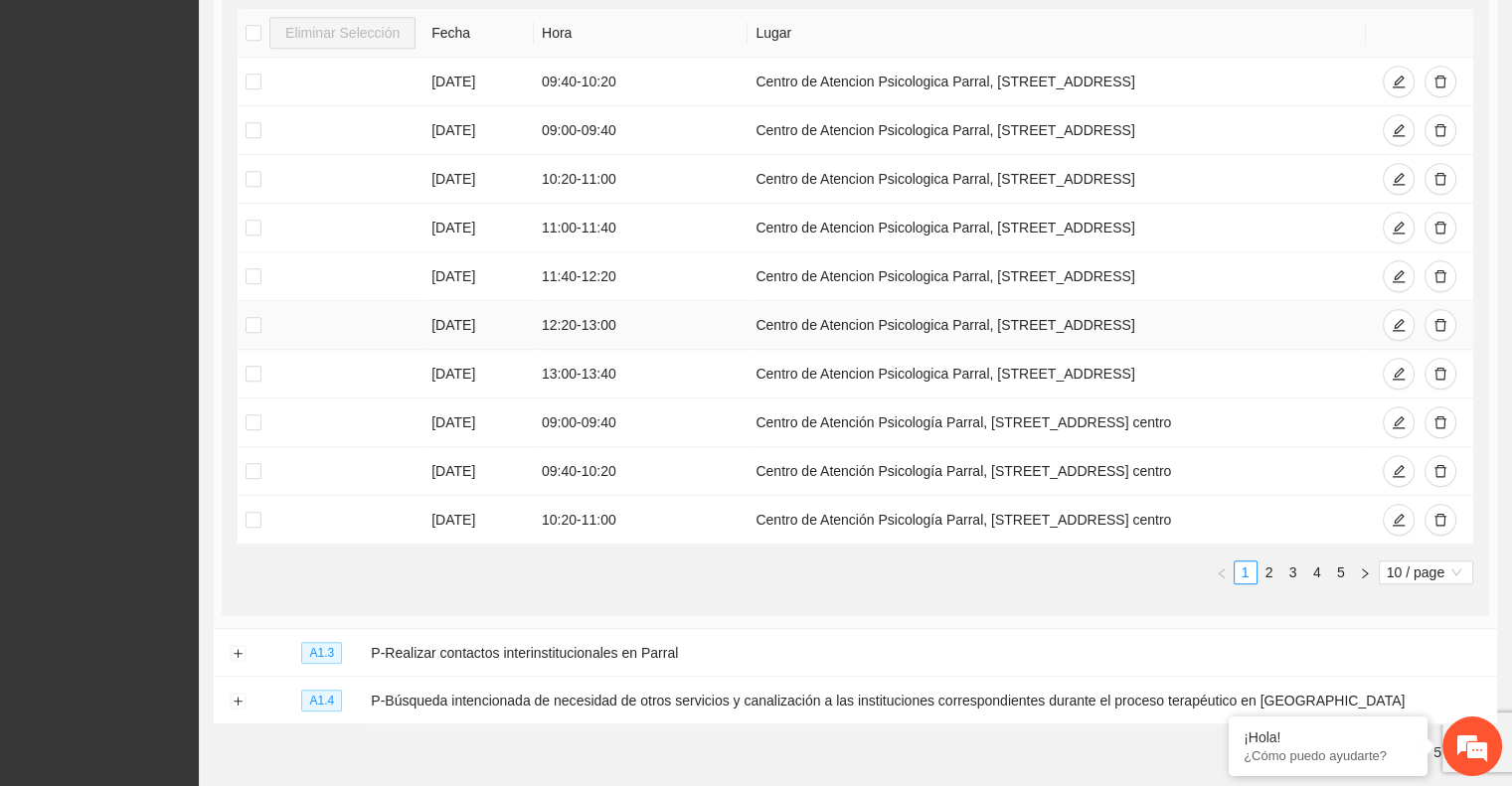 scroll, scrollTop: 1214, scrollLeft: 0, axis: vertical 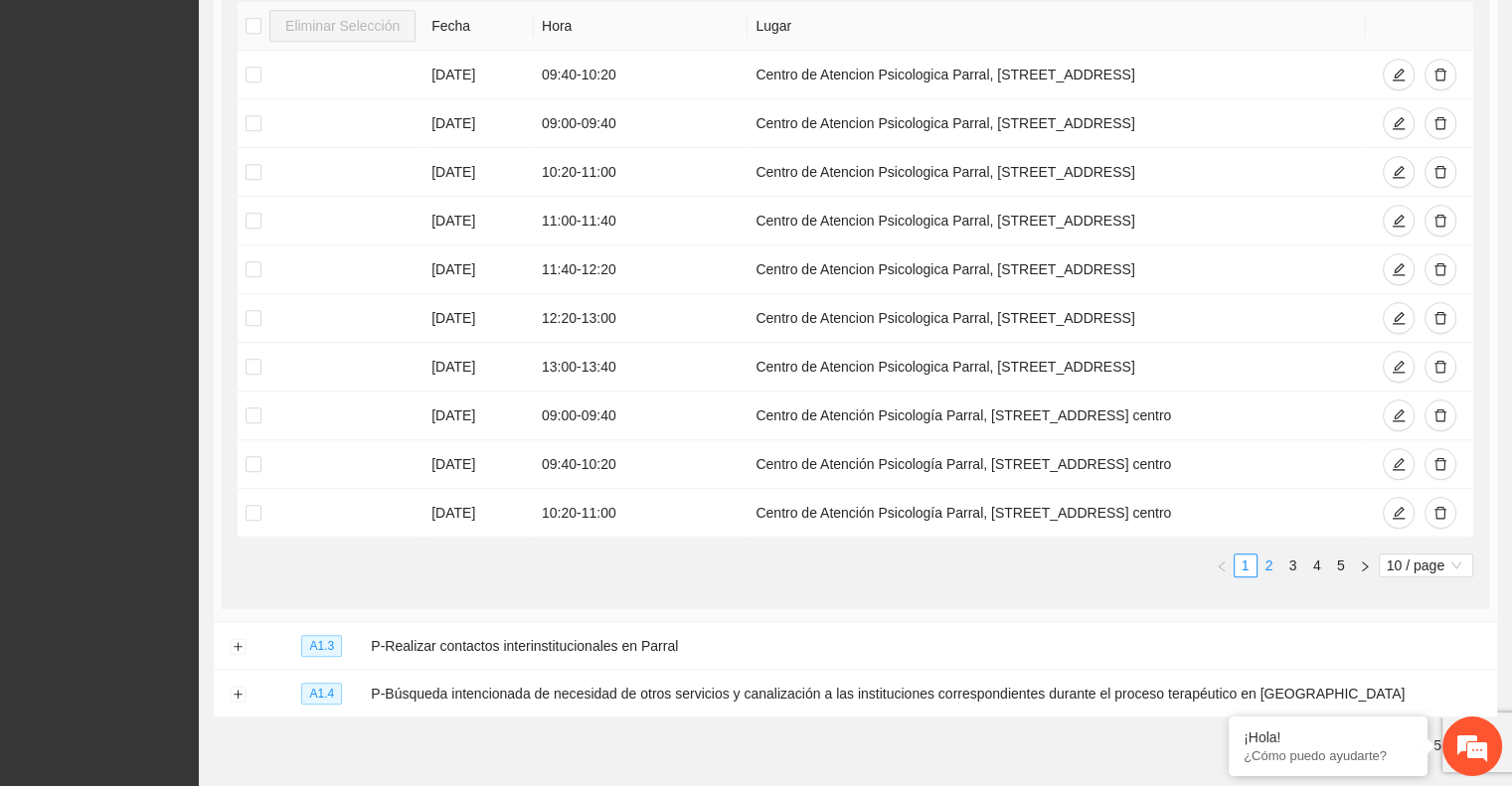 click on "2" at bounding box center (1269, 565) 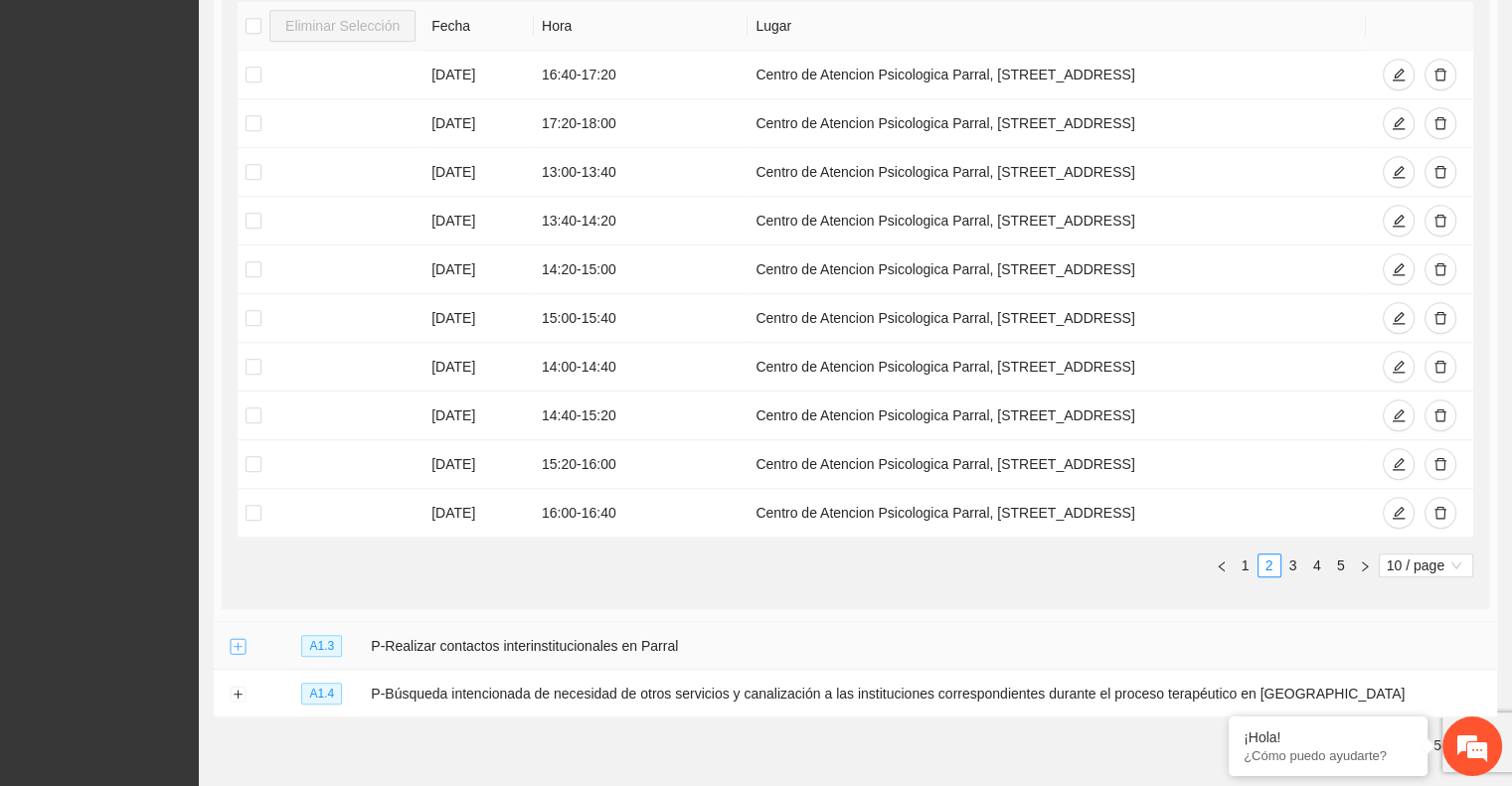 click at bounding box center [238, 647] 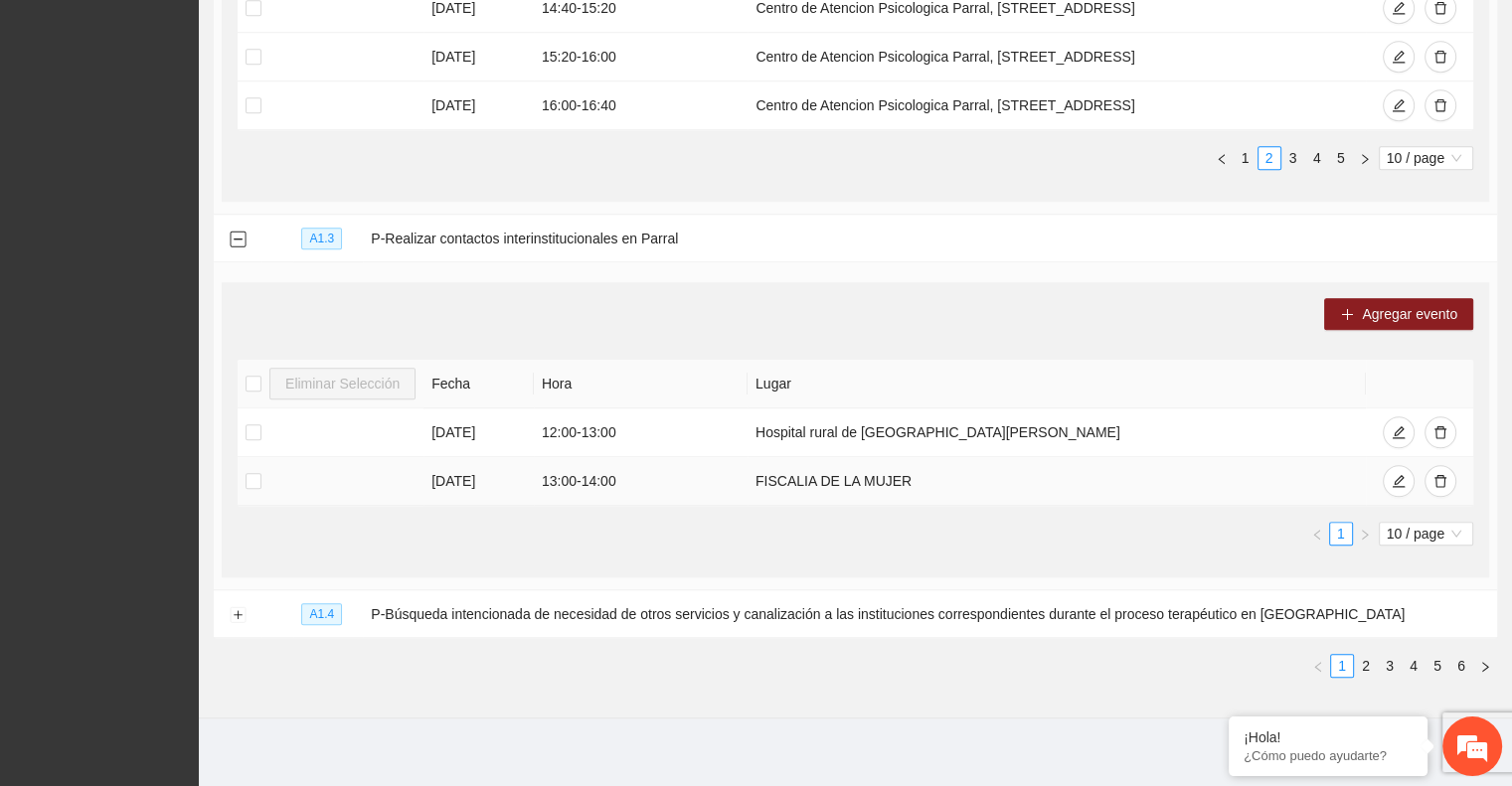 scroll, scrollTop: 1622, scrollLeft: 0, axis: vertical 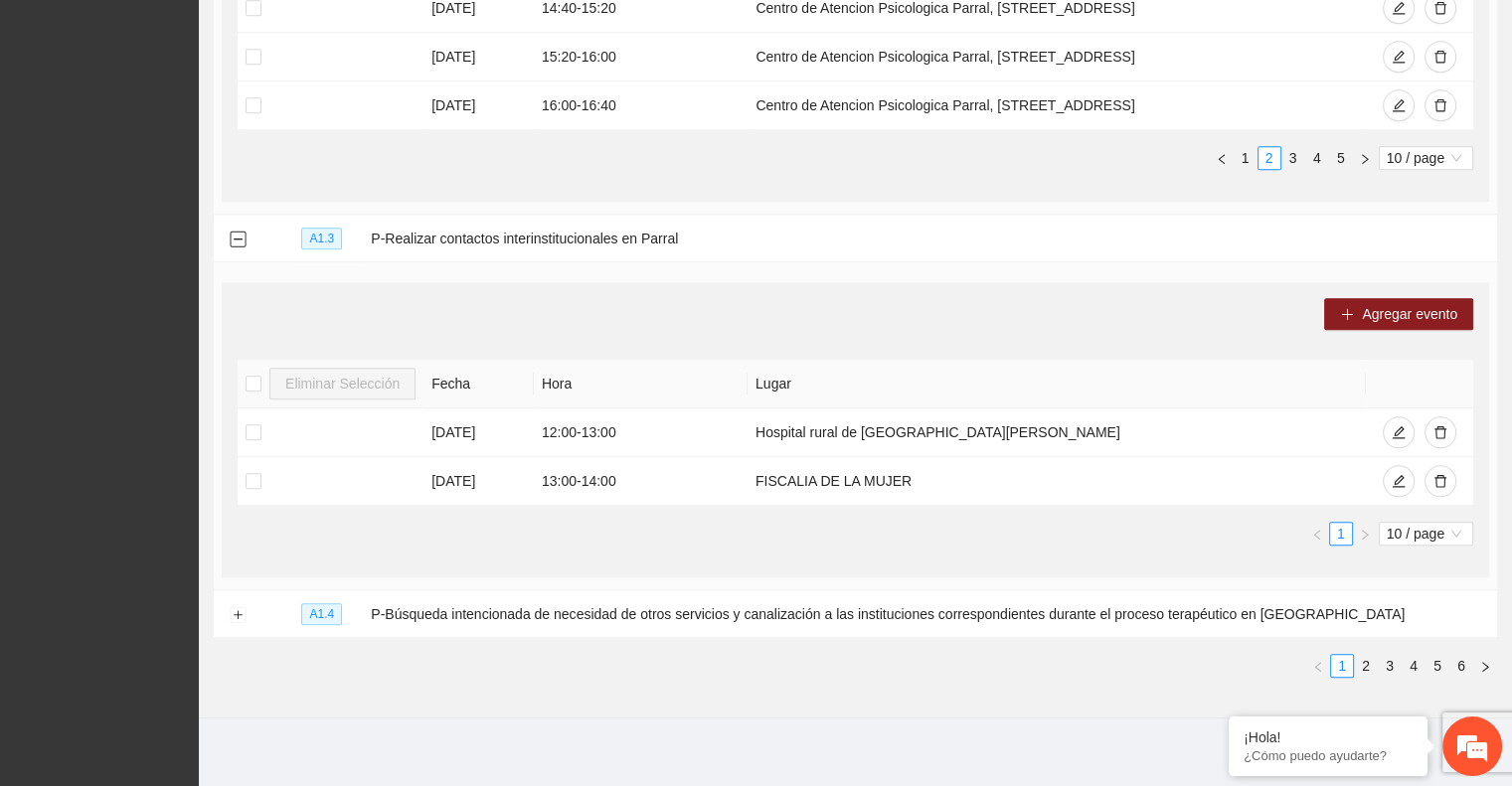 type 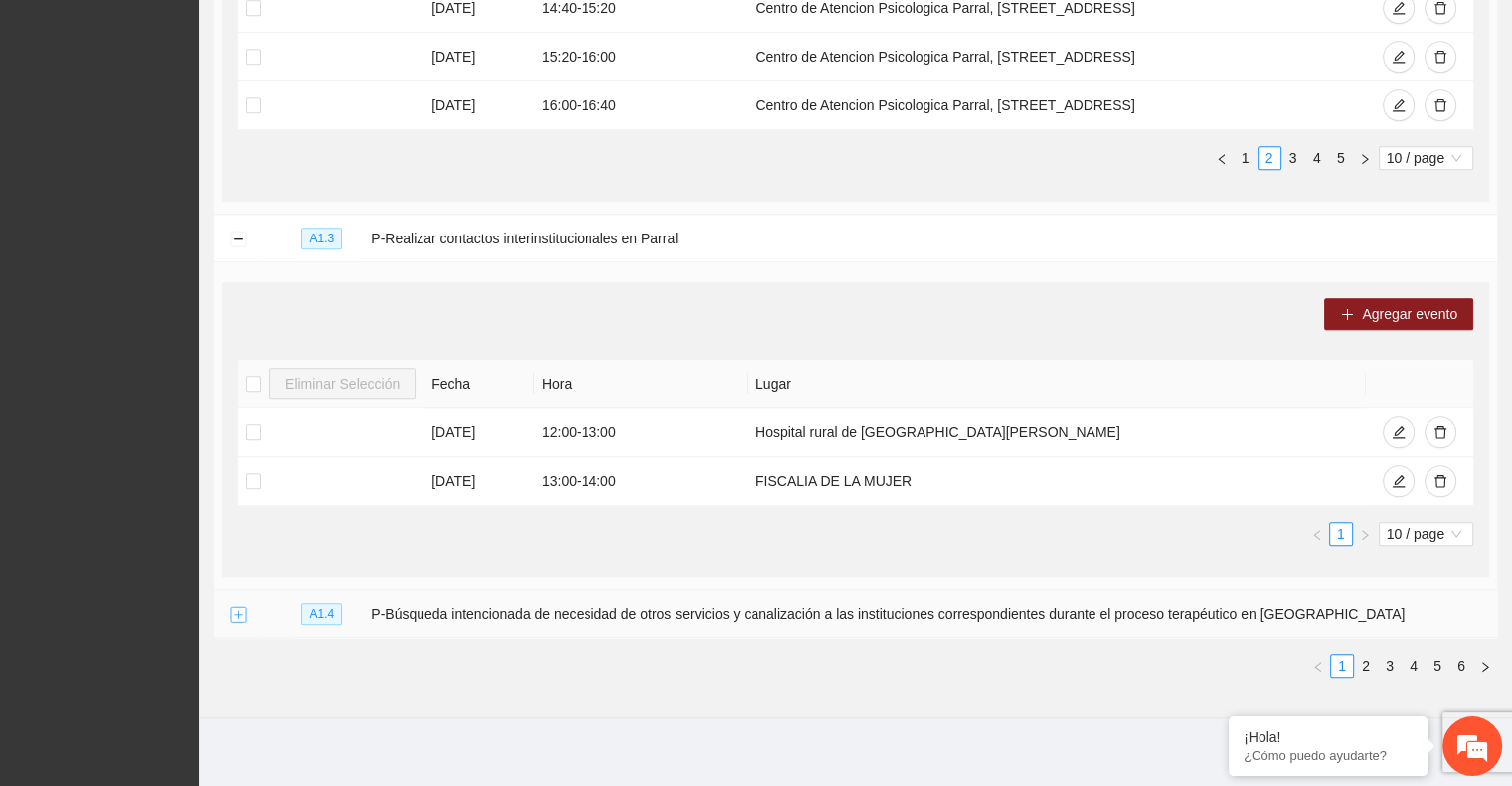 click at bounding box center [238, 615] 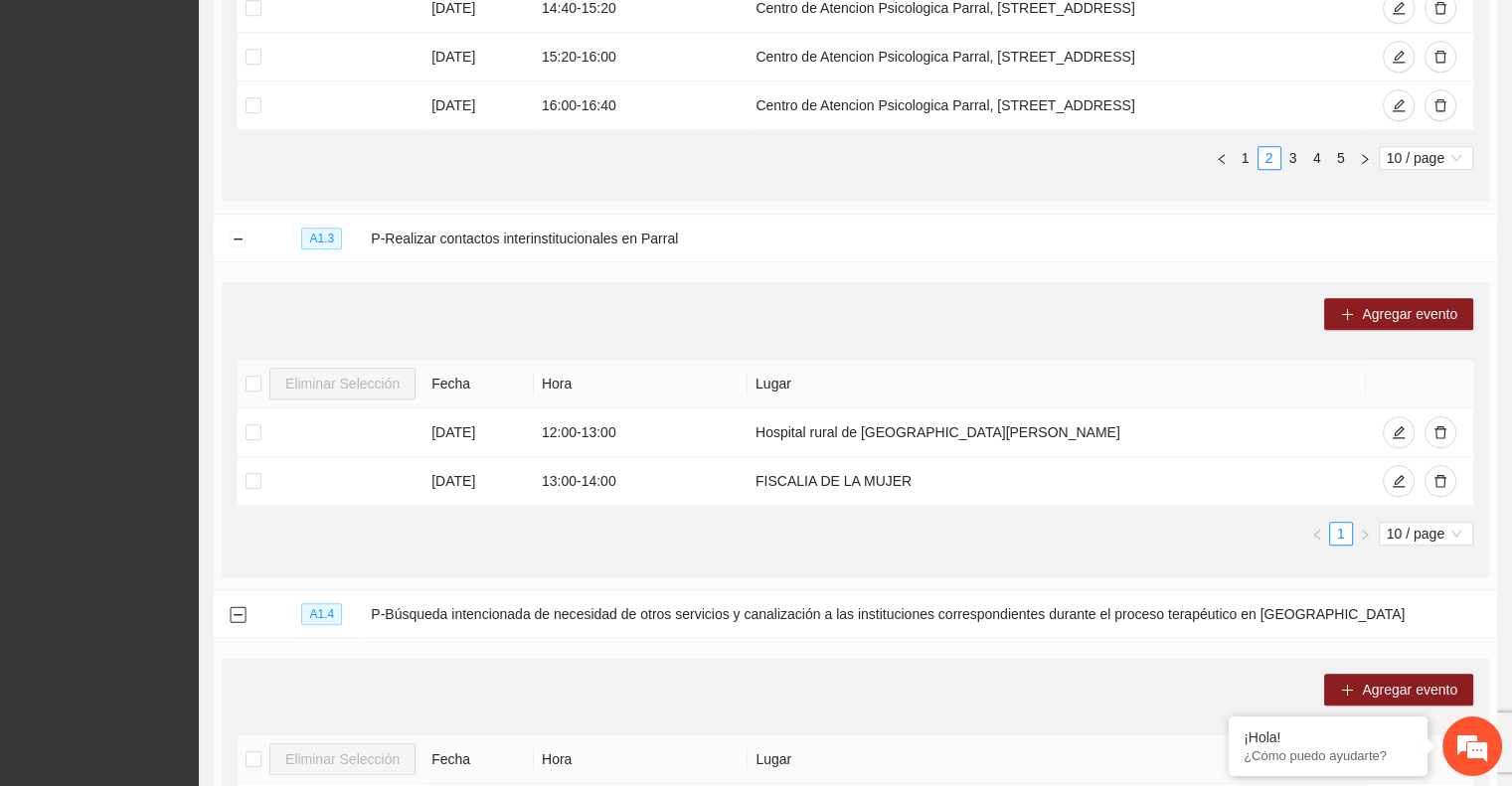 scroll, scrollTop: 2001, scrollLeft: 0, axis: vertical 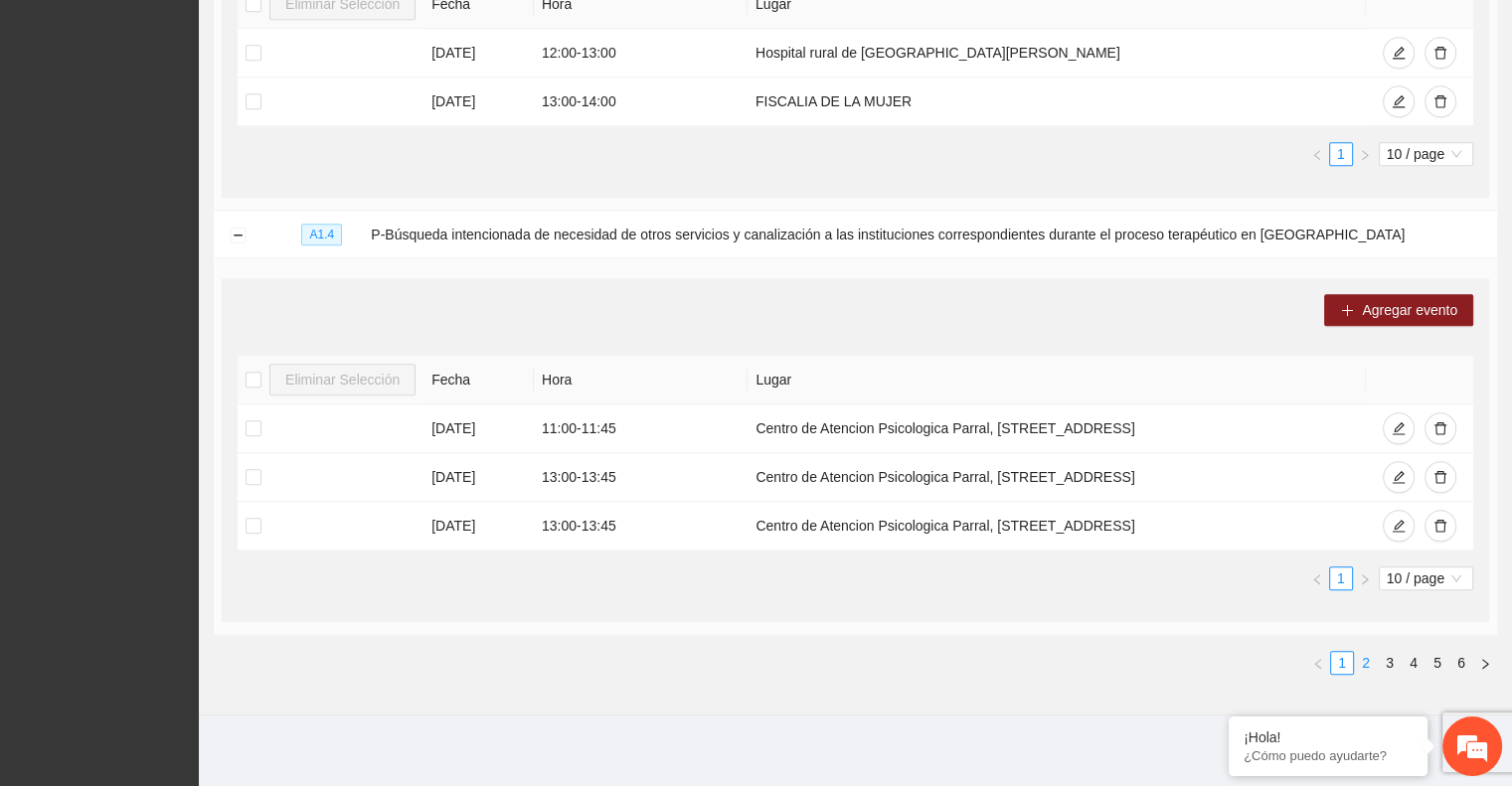 click on "2" at bounding box center (1366, 663) 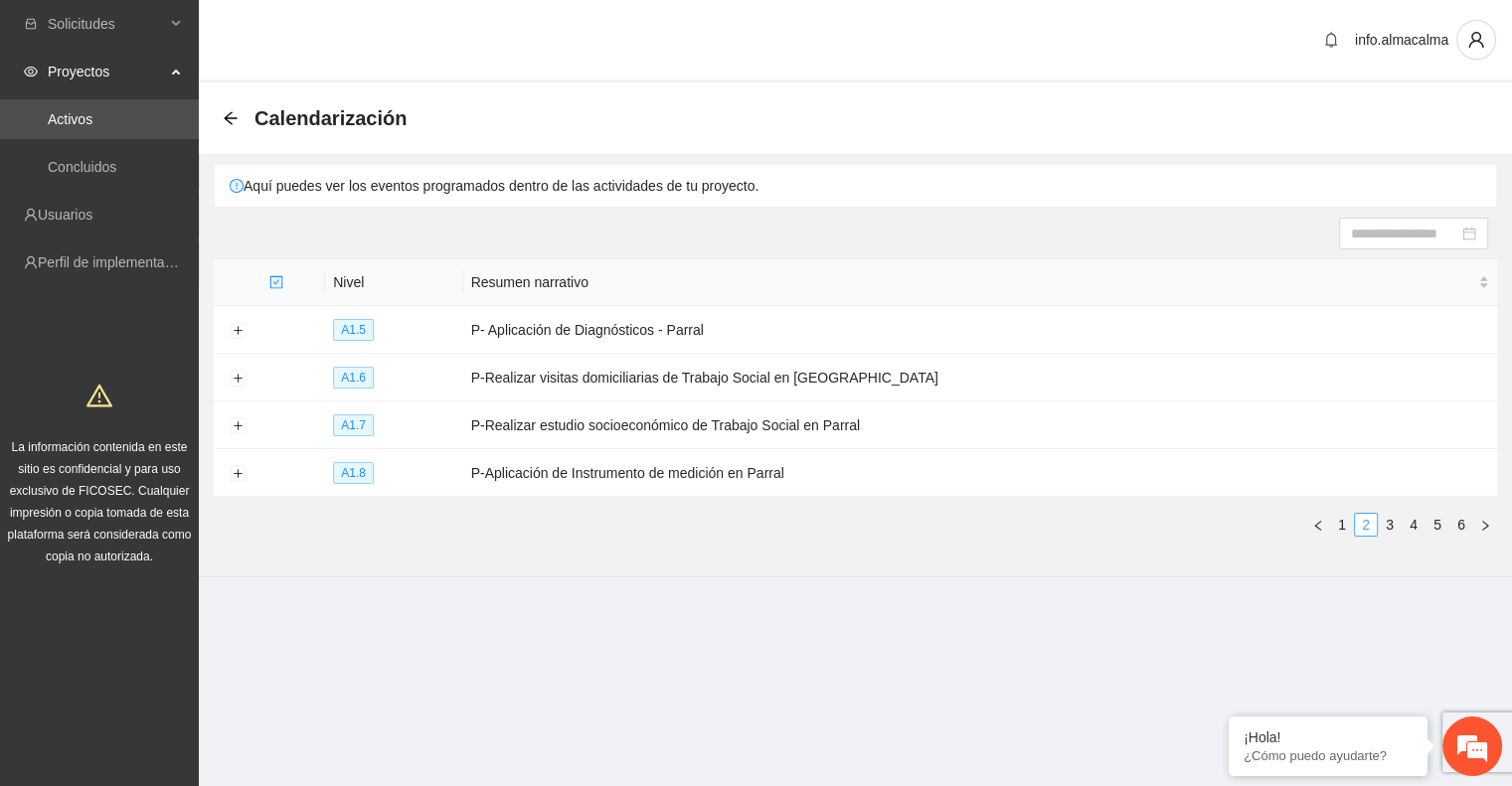 scroll, scrollTop: 0, scrollLeft: 0, axis: both 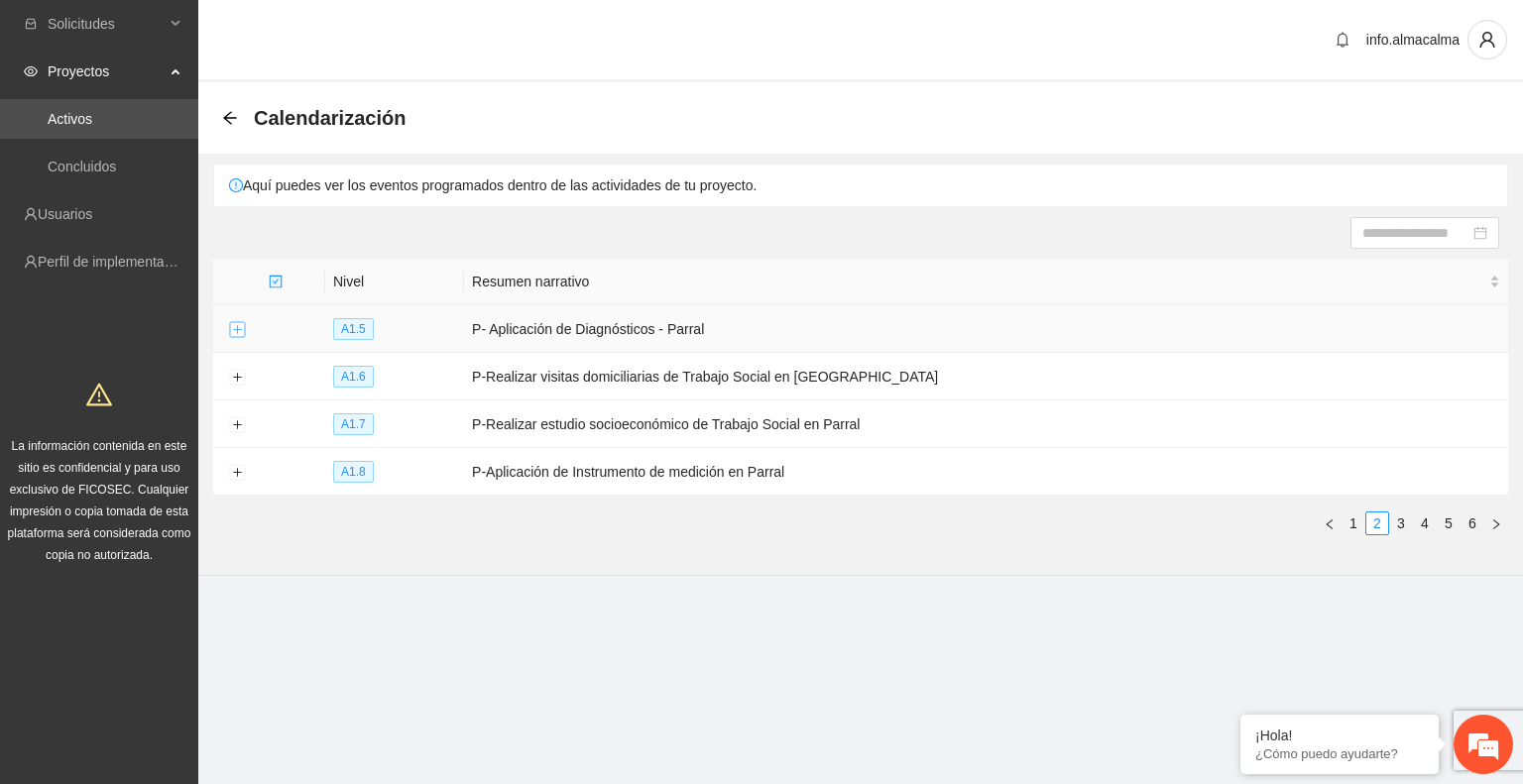 click at bounding box center [237, 330] 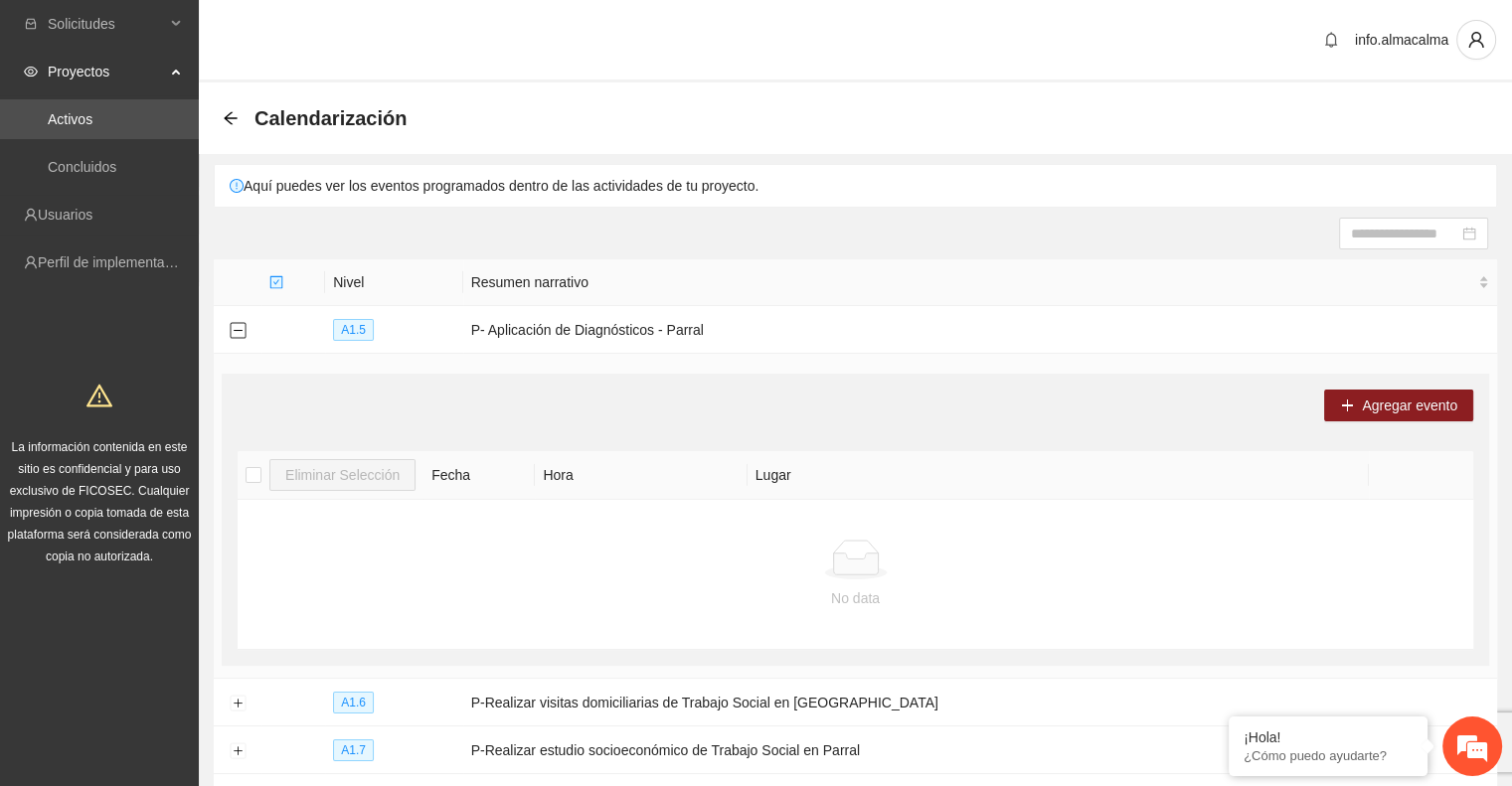 scroll, scrollTop: 193, scrollLeft: 0, axis: vertical 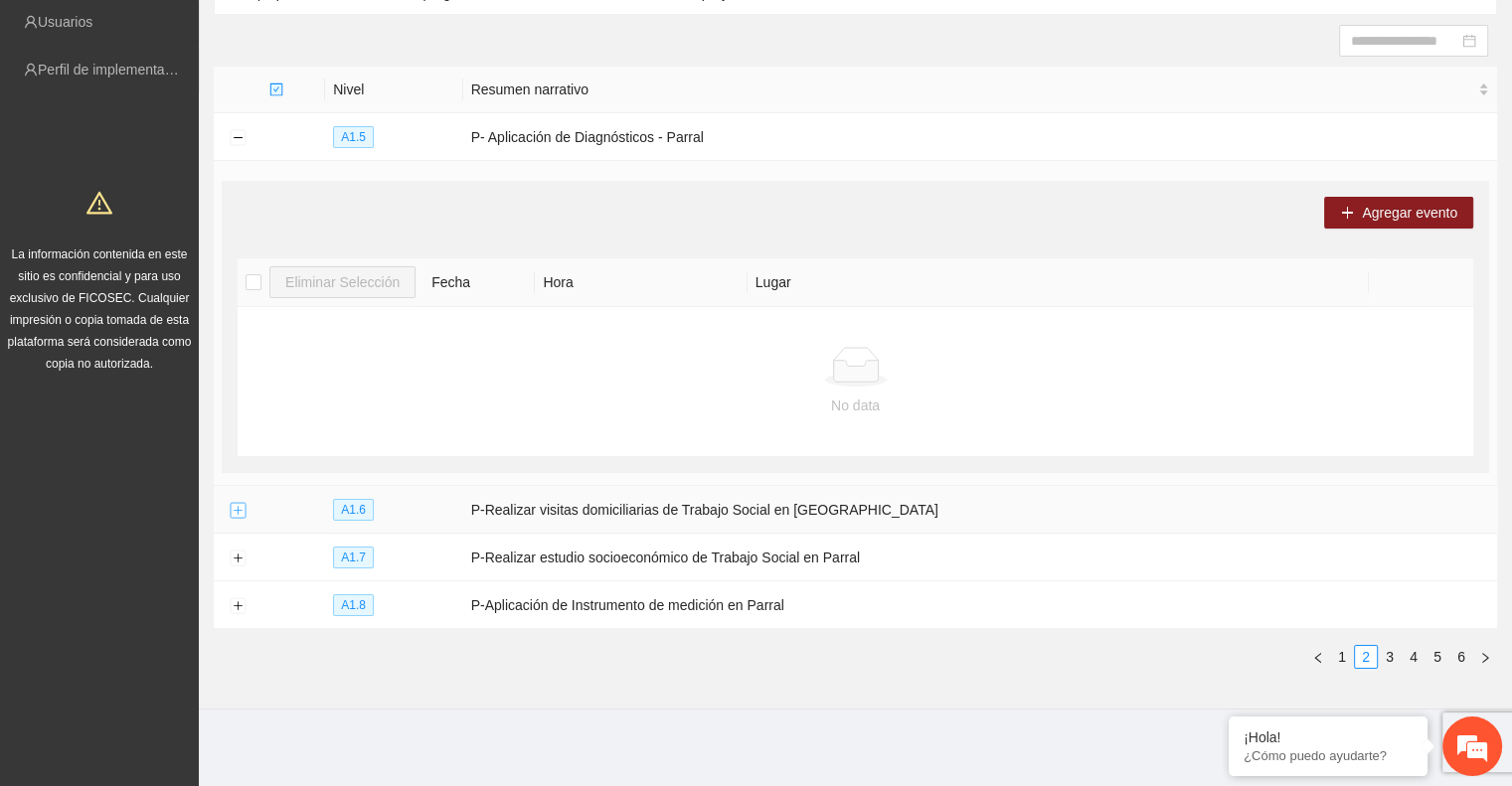 click at bounding box center (238, 511) 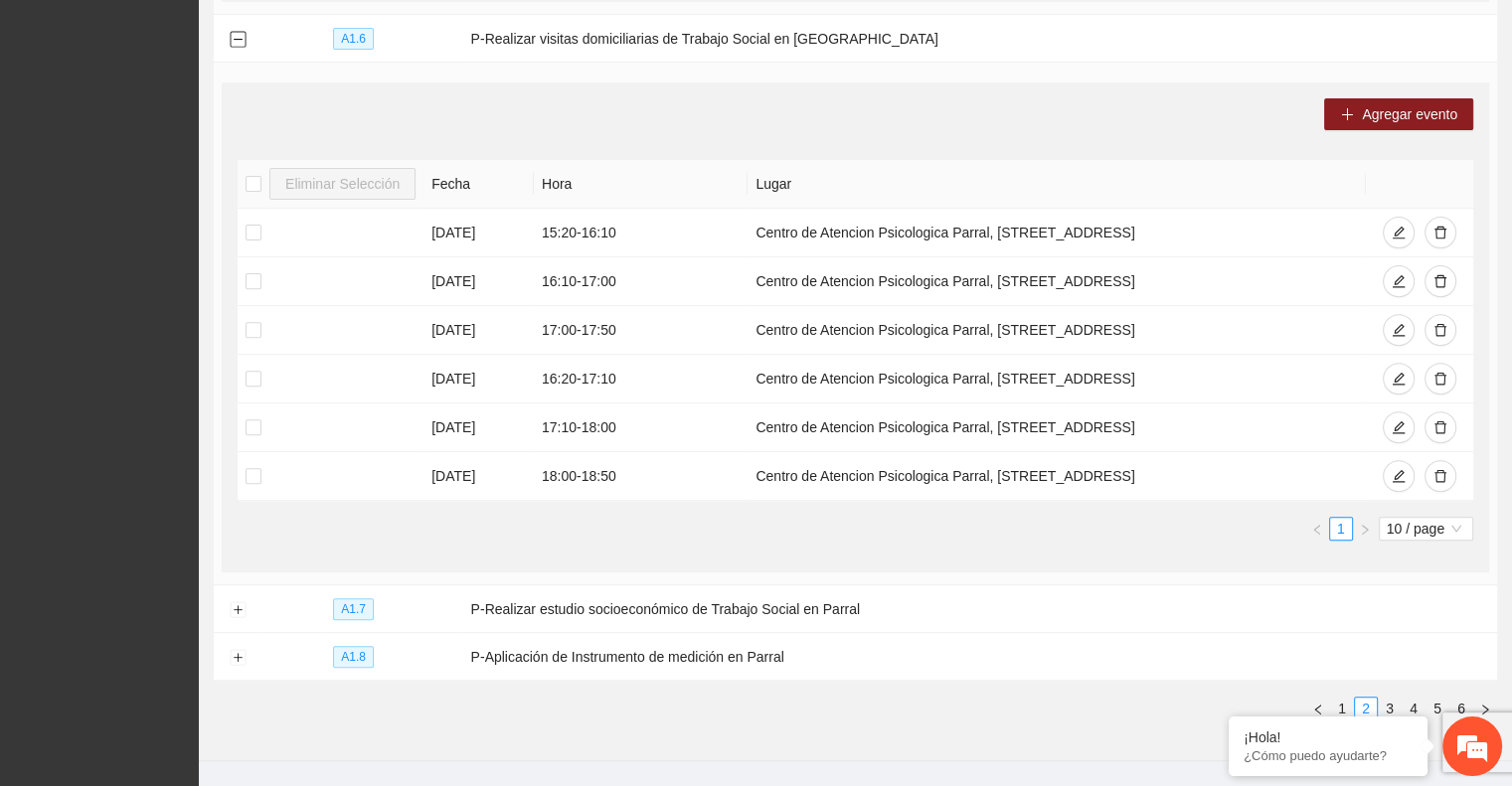 scroll, scrollTop: 673, scrollLeft: 0, axis: vertical 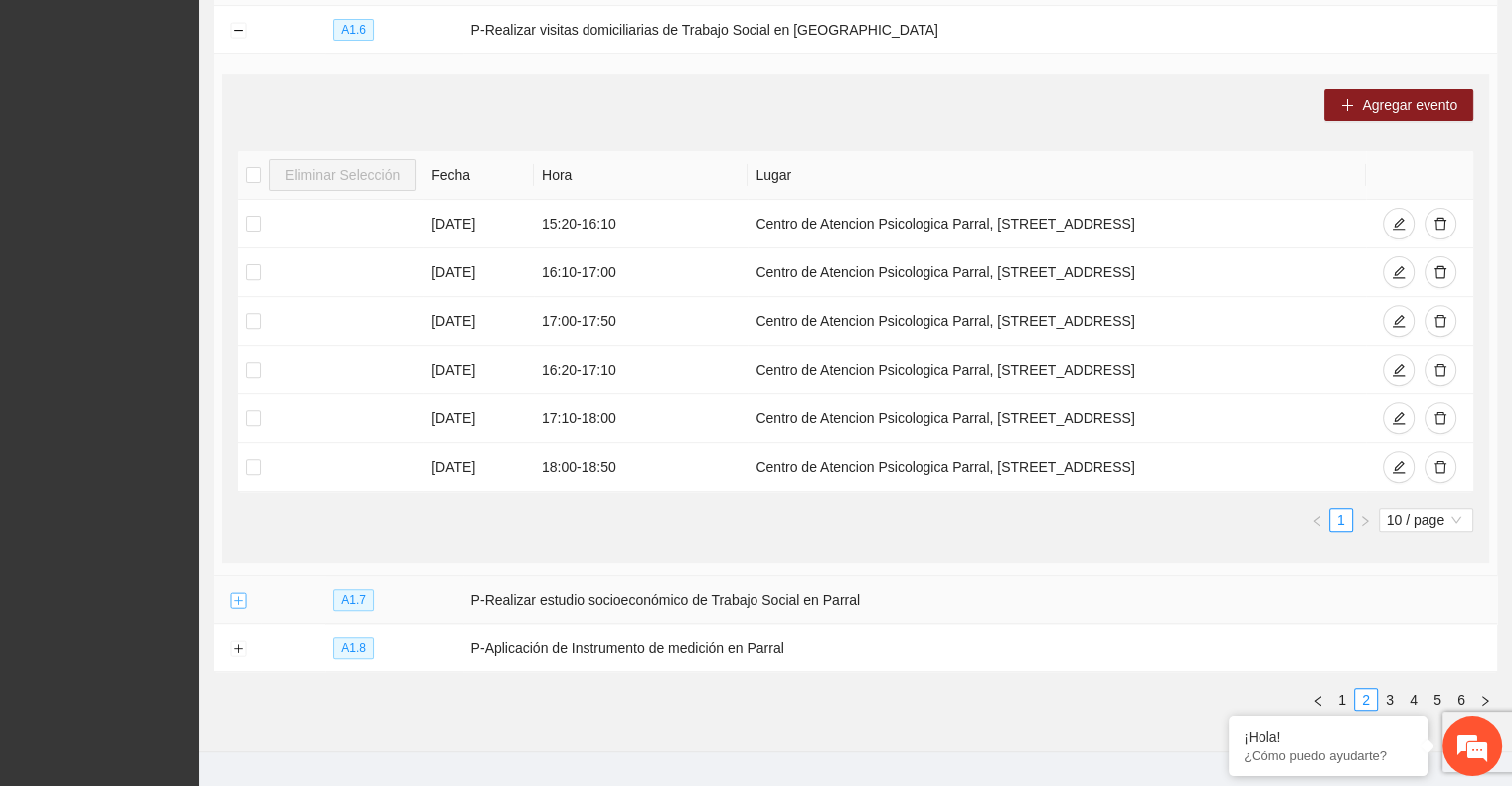 click at bounding box center [238, 601] 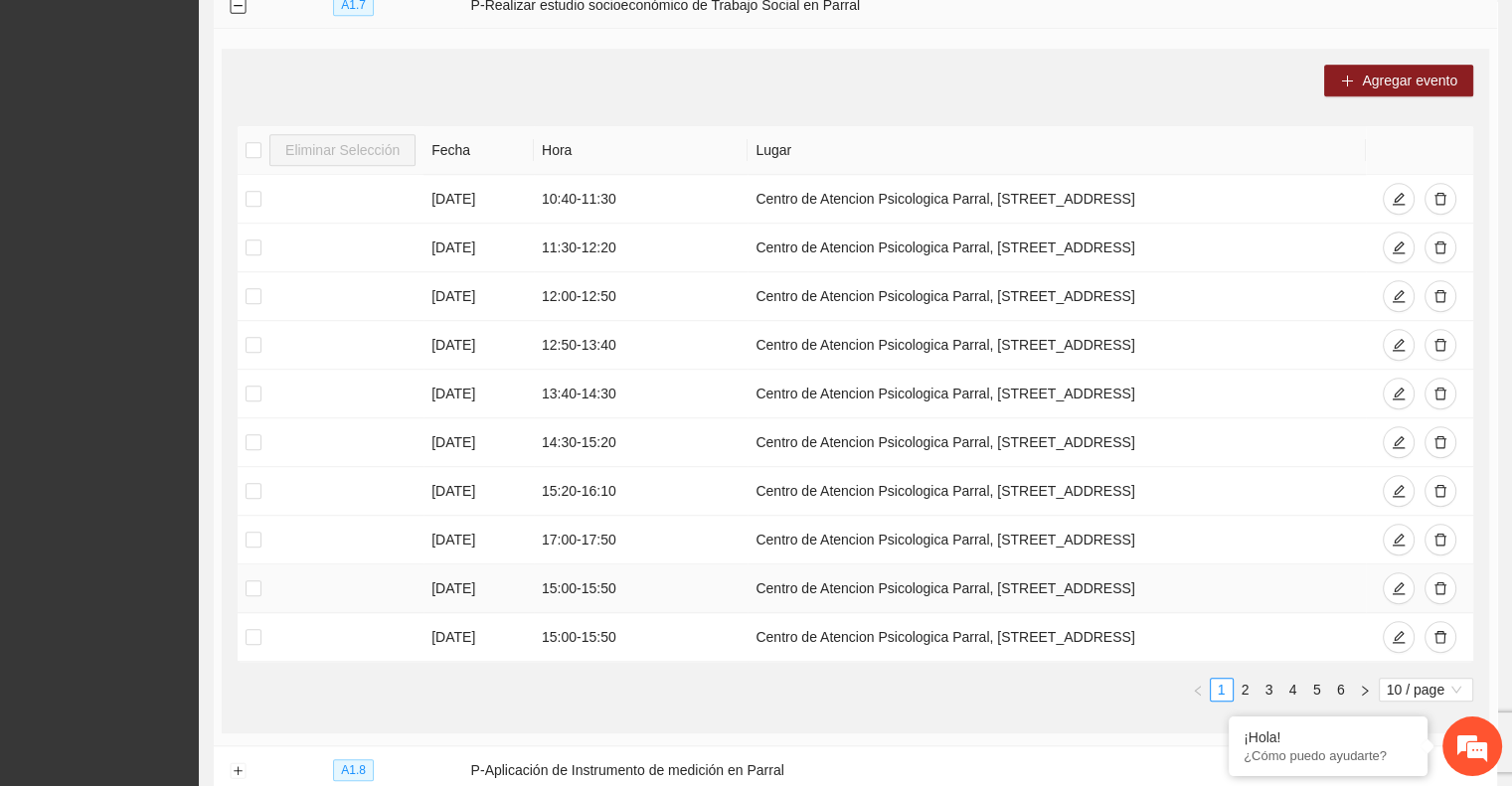 scroll, scrollTop: 1429, scrollLeft: 0, axis: vertical 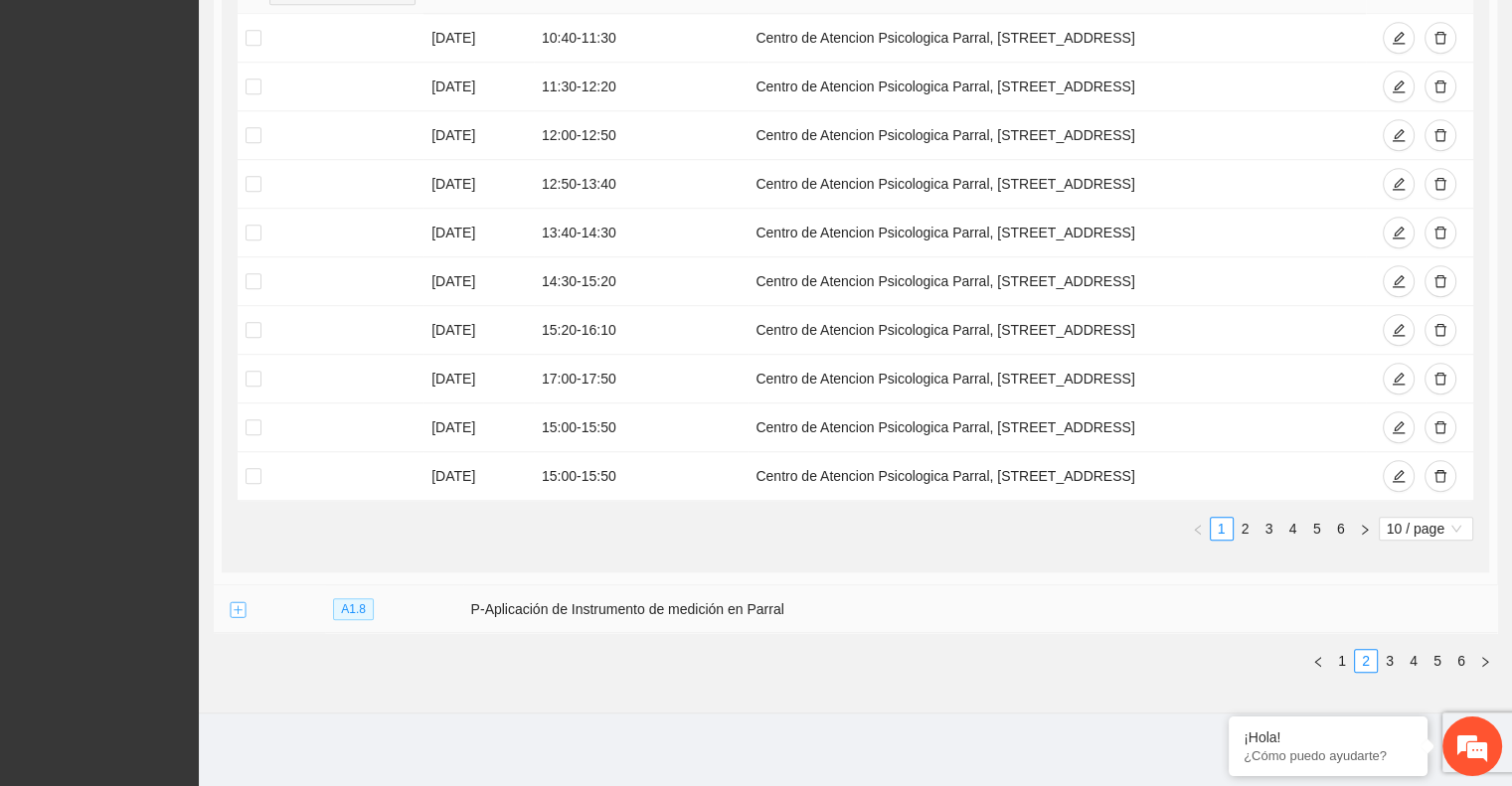 click at bounding box center [238, 610] 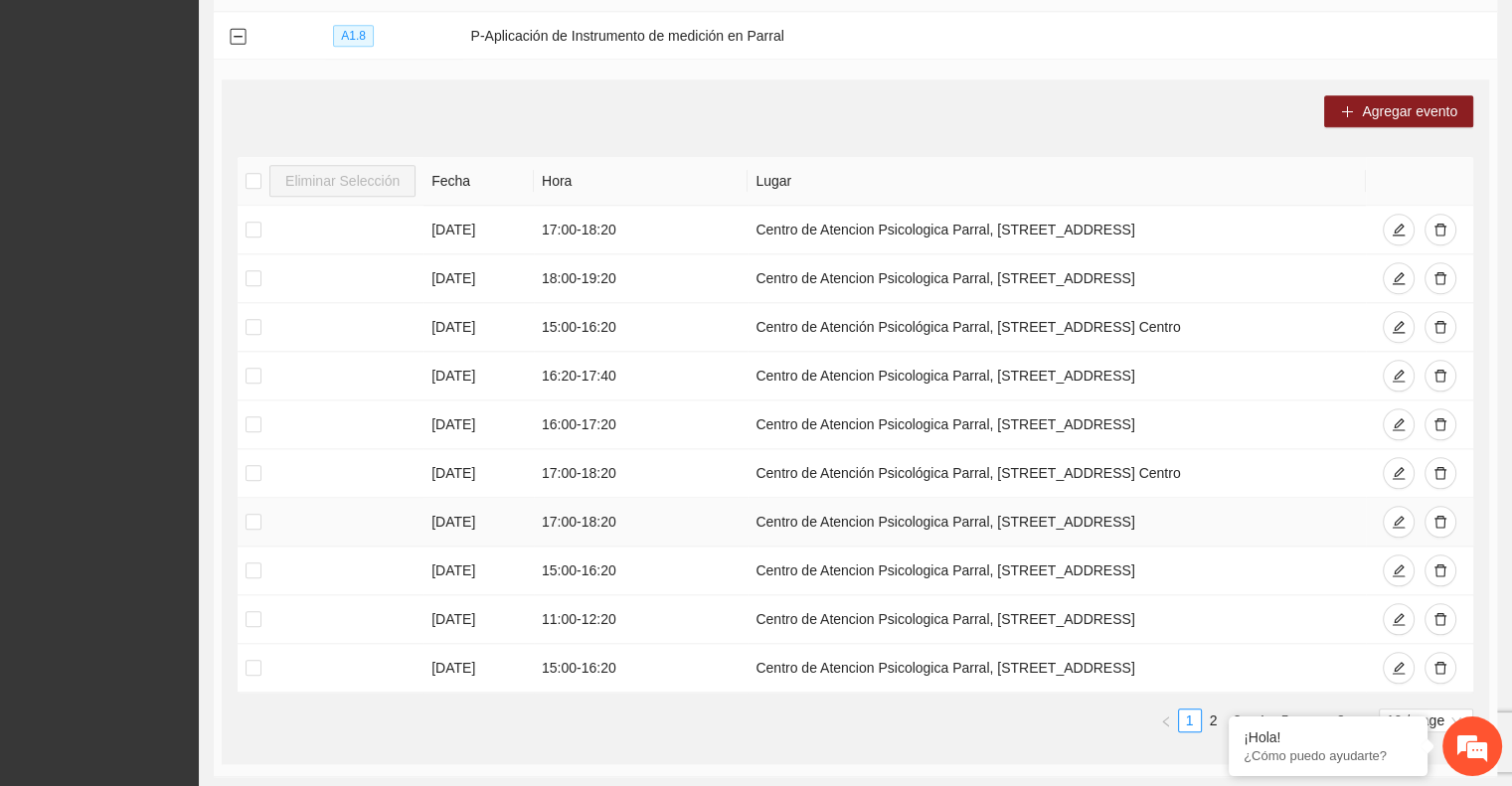scroll, scrollTop: 2144, scrollLeft: 0, axis: vertical 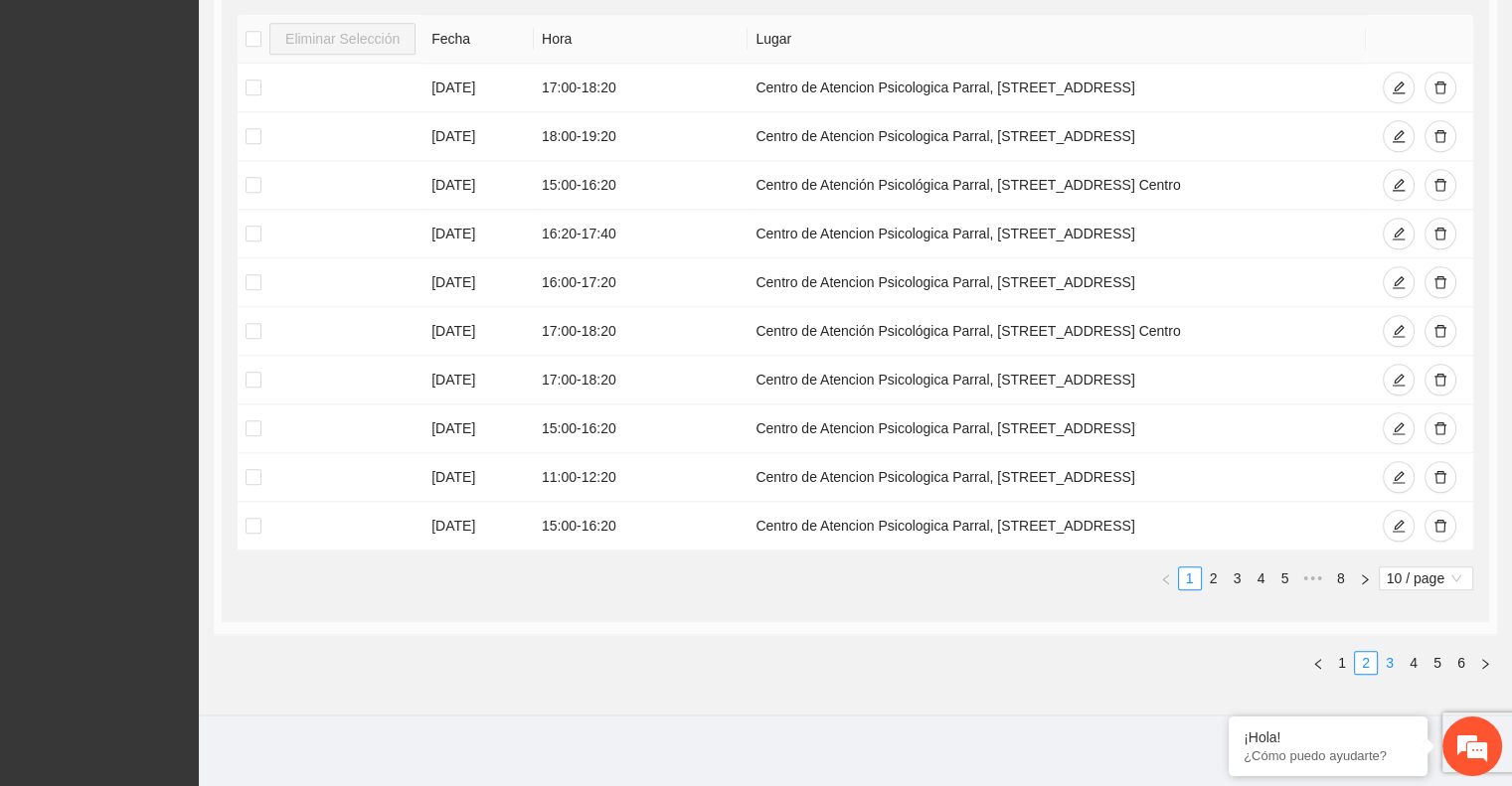 click on "3" at bounding box center [1390, 663] 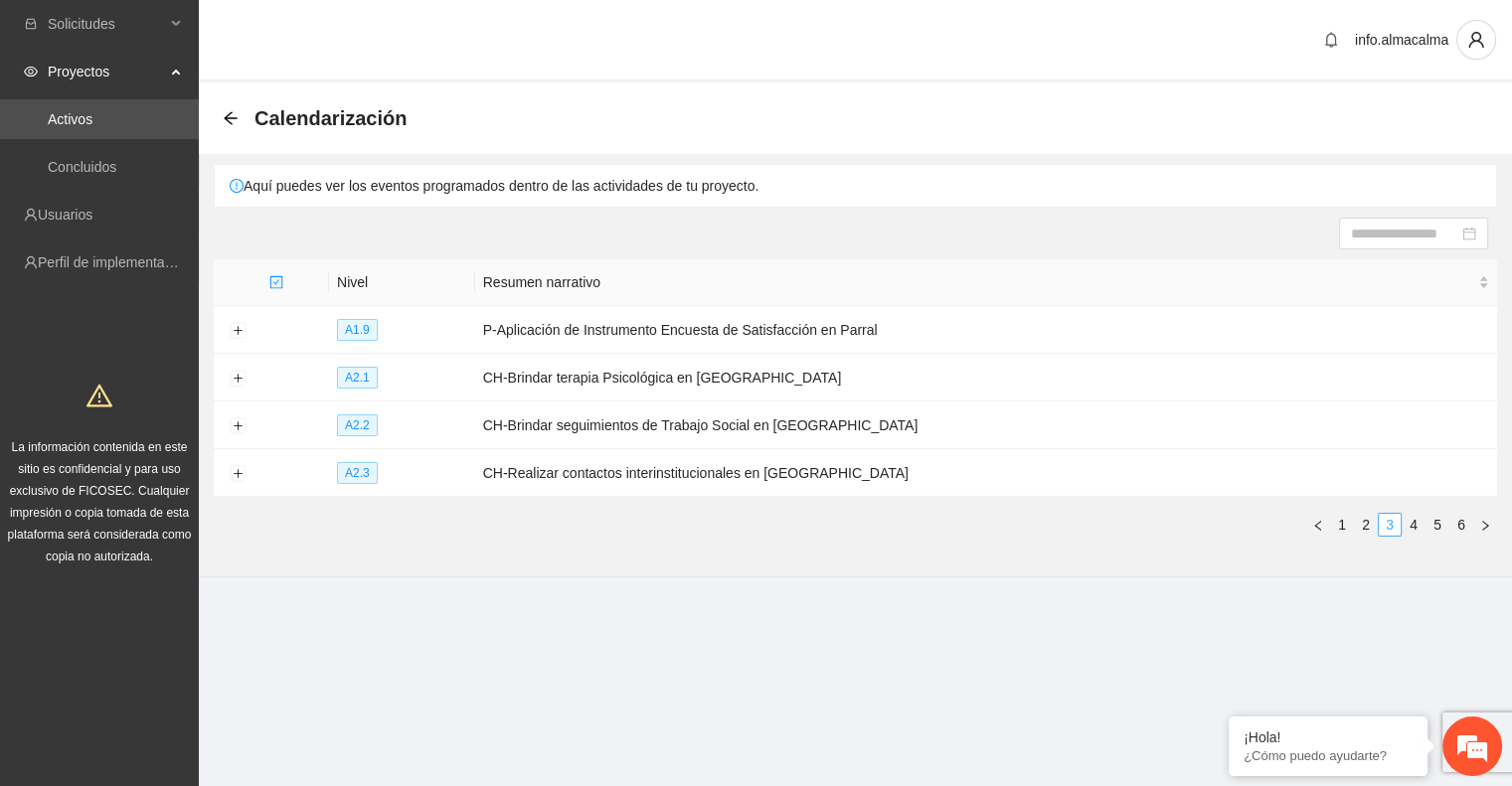 scroll, scrollTop: 0, scrollLeft: 0, axis: both 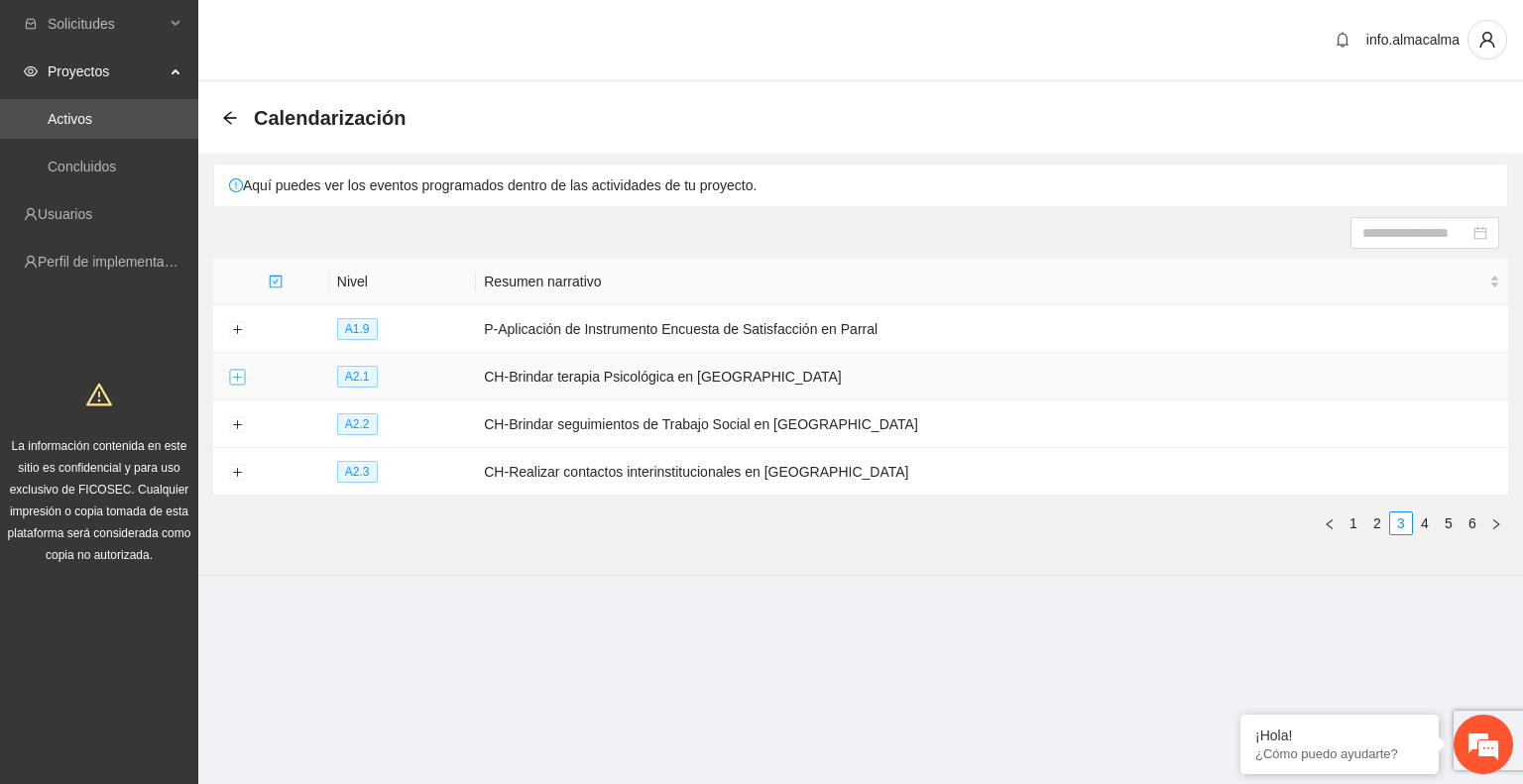 click at bounding box center (237, 378) 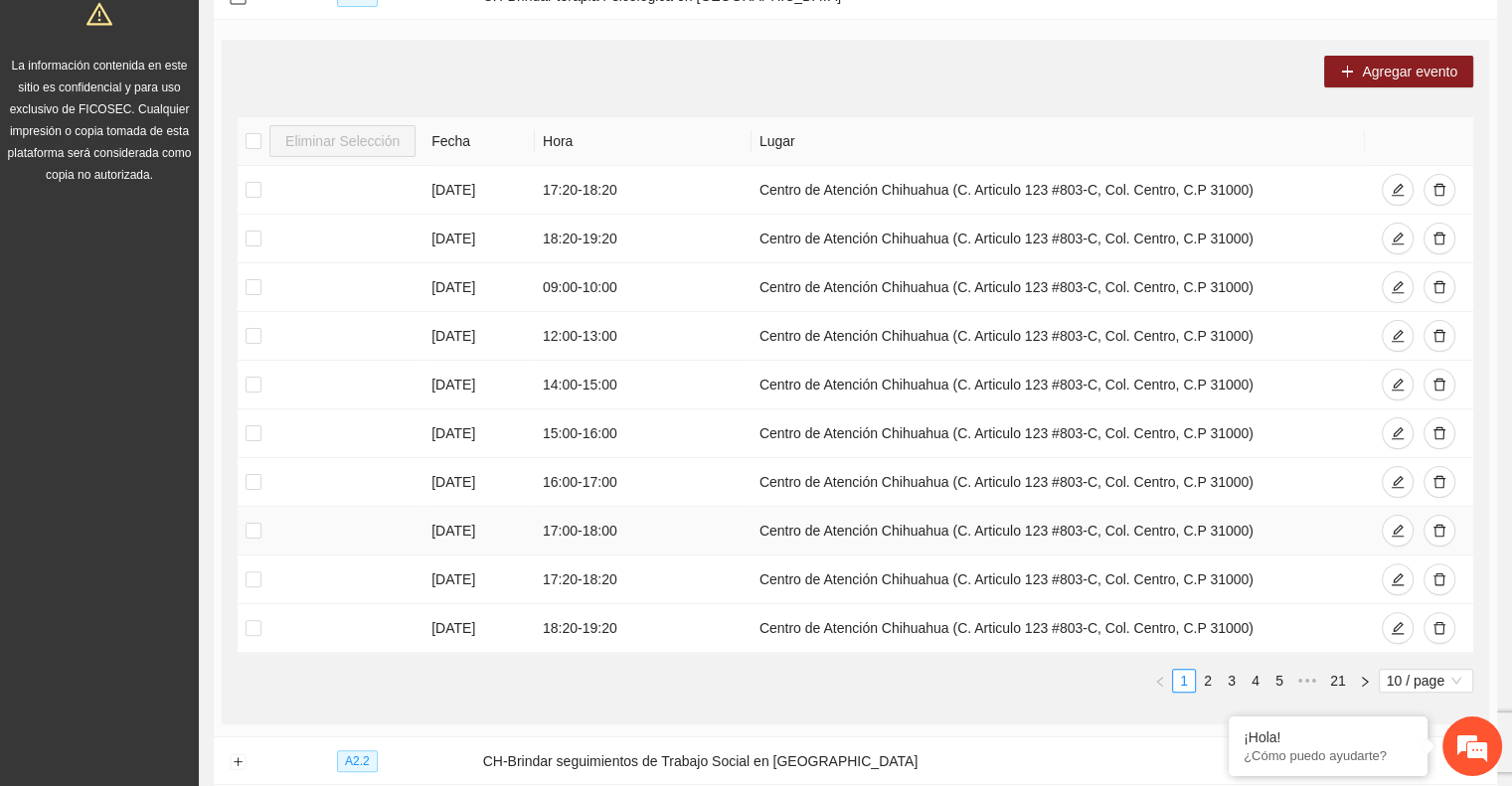 scroll, scrollTop: 584, scrollLeft: 0, axis: vertical 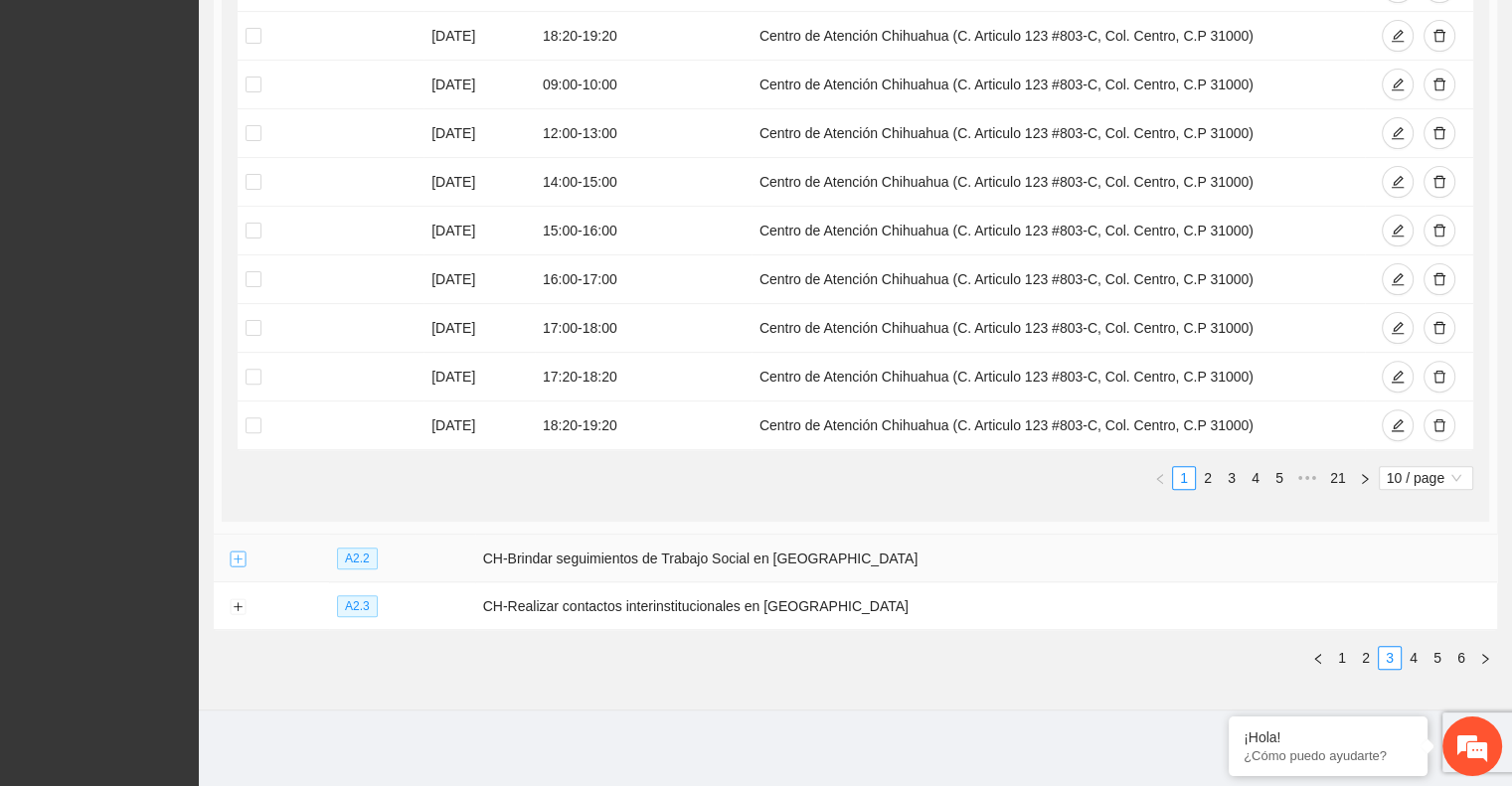 click at bounding box center [238, 559] 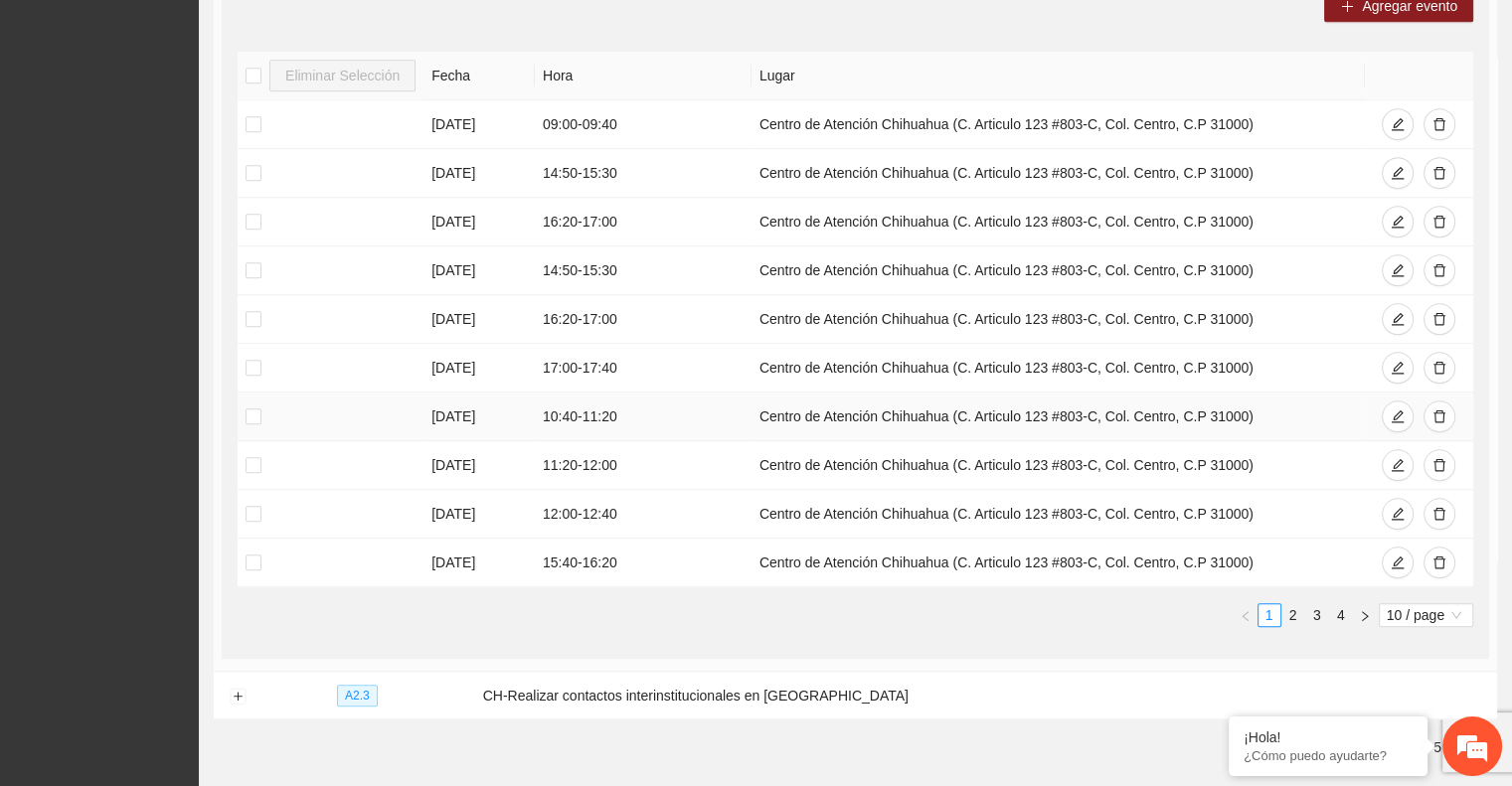 scroll, scrollTop: 1299, scrollLeft: 0, axis: vertical 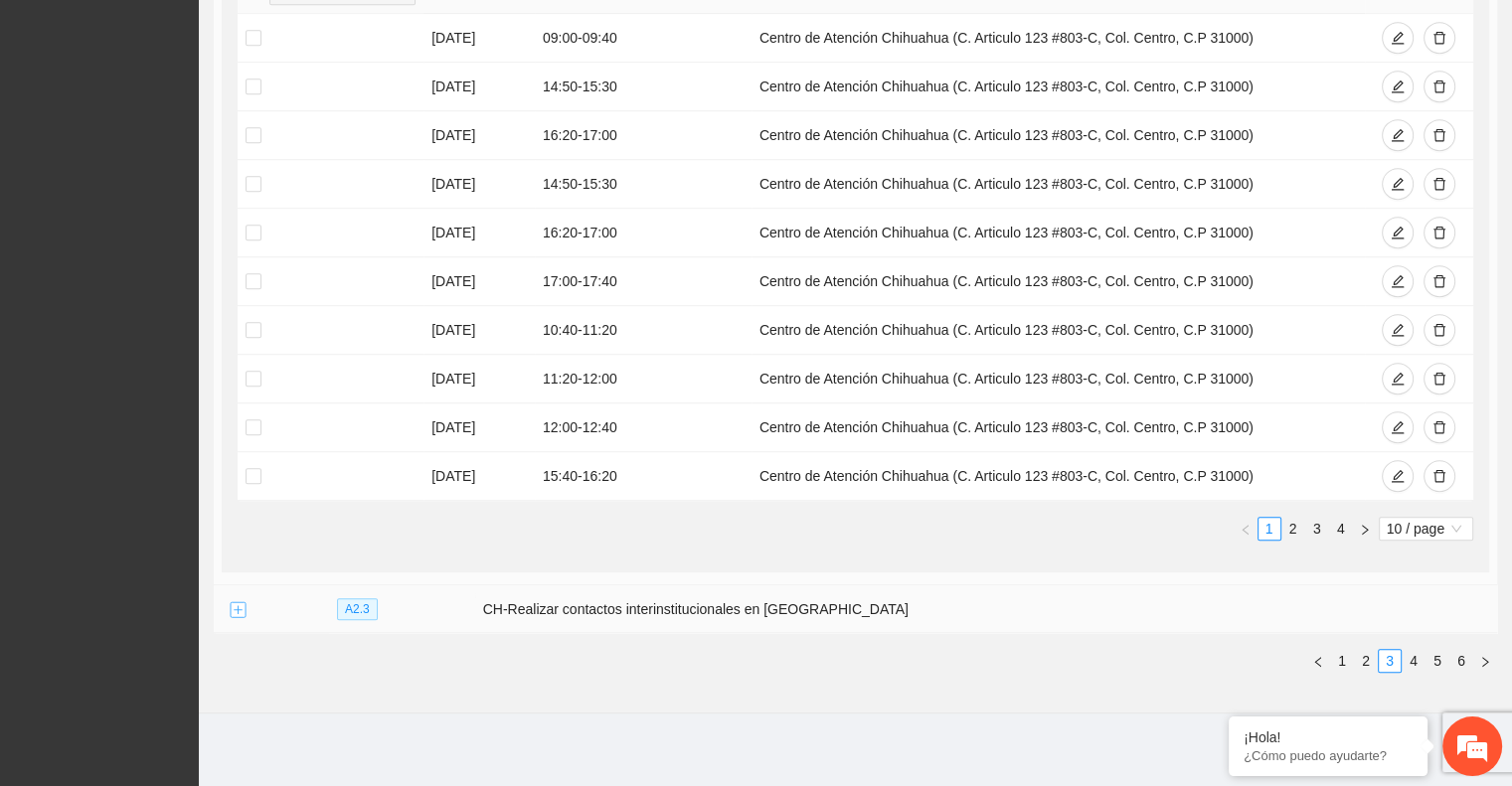 click at bounding box center (238, 610) 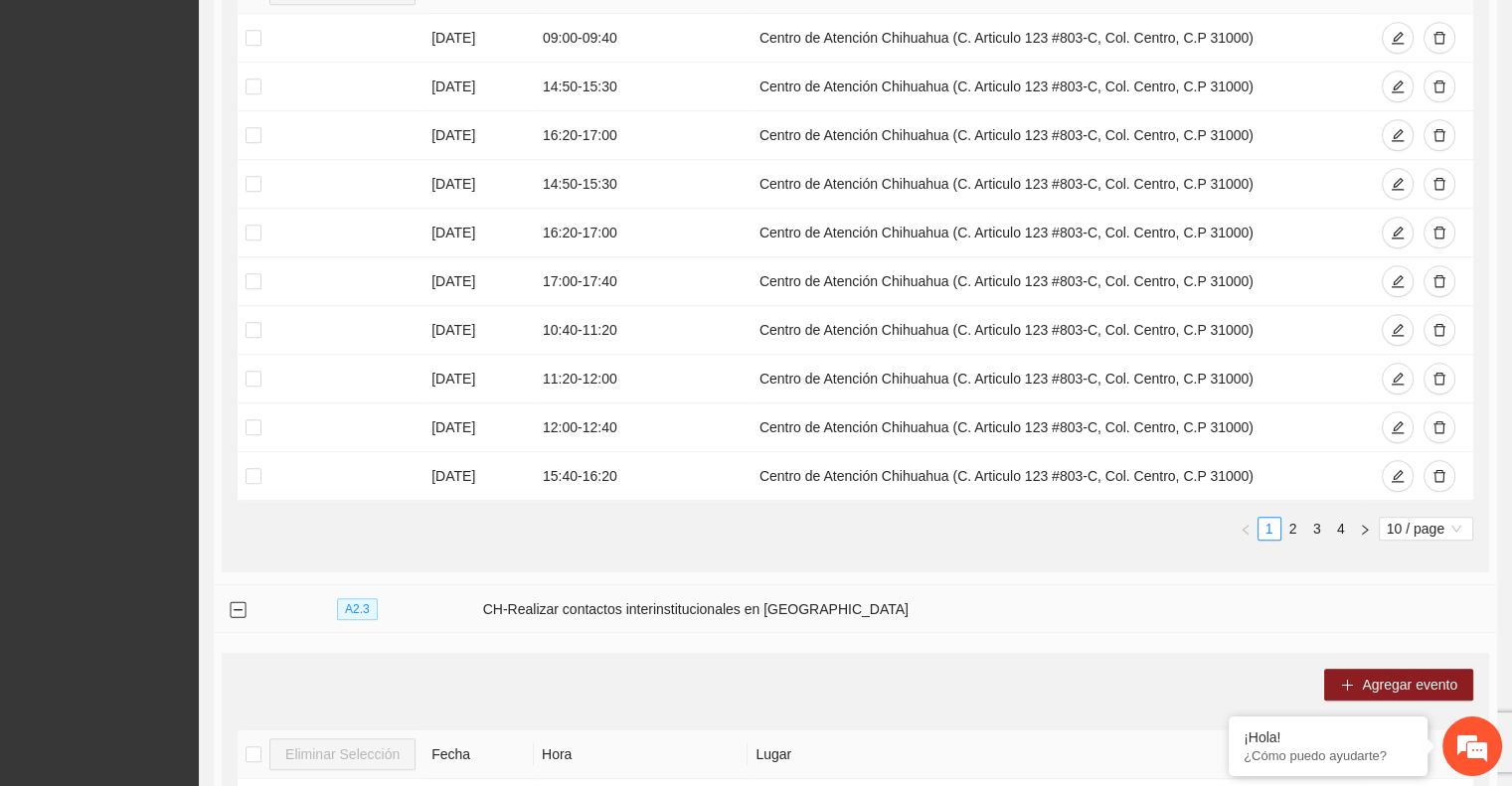 scroll, scrollTop: 1578, scrollLeft: 0, axis: vertical 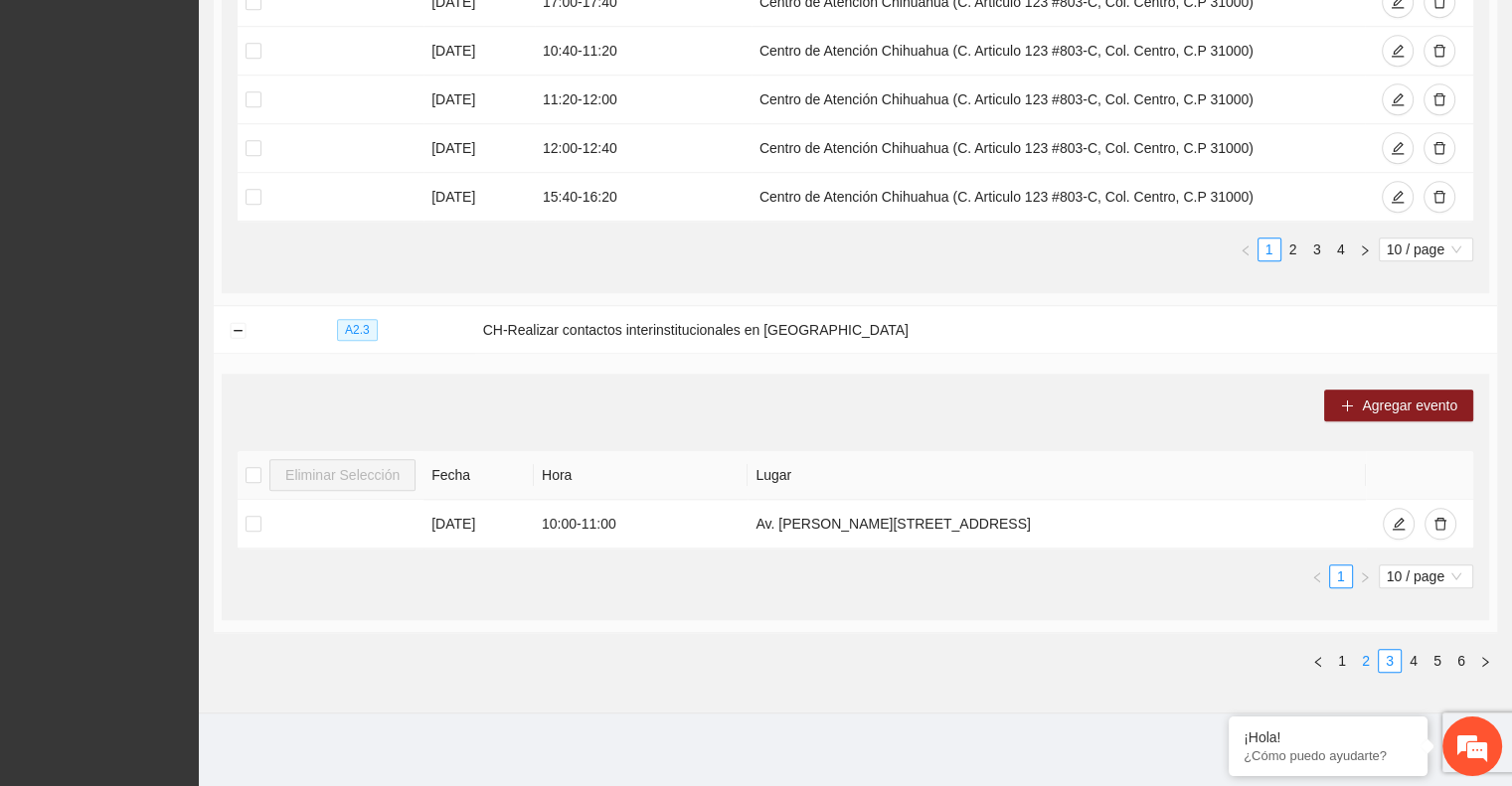 click on "2" at bounding box center (1366, 661) 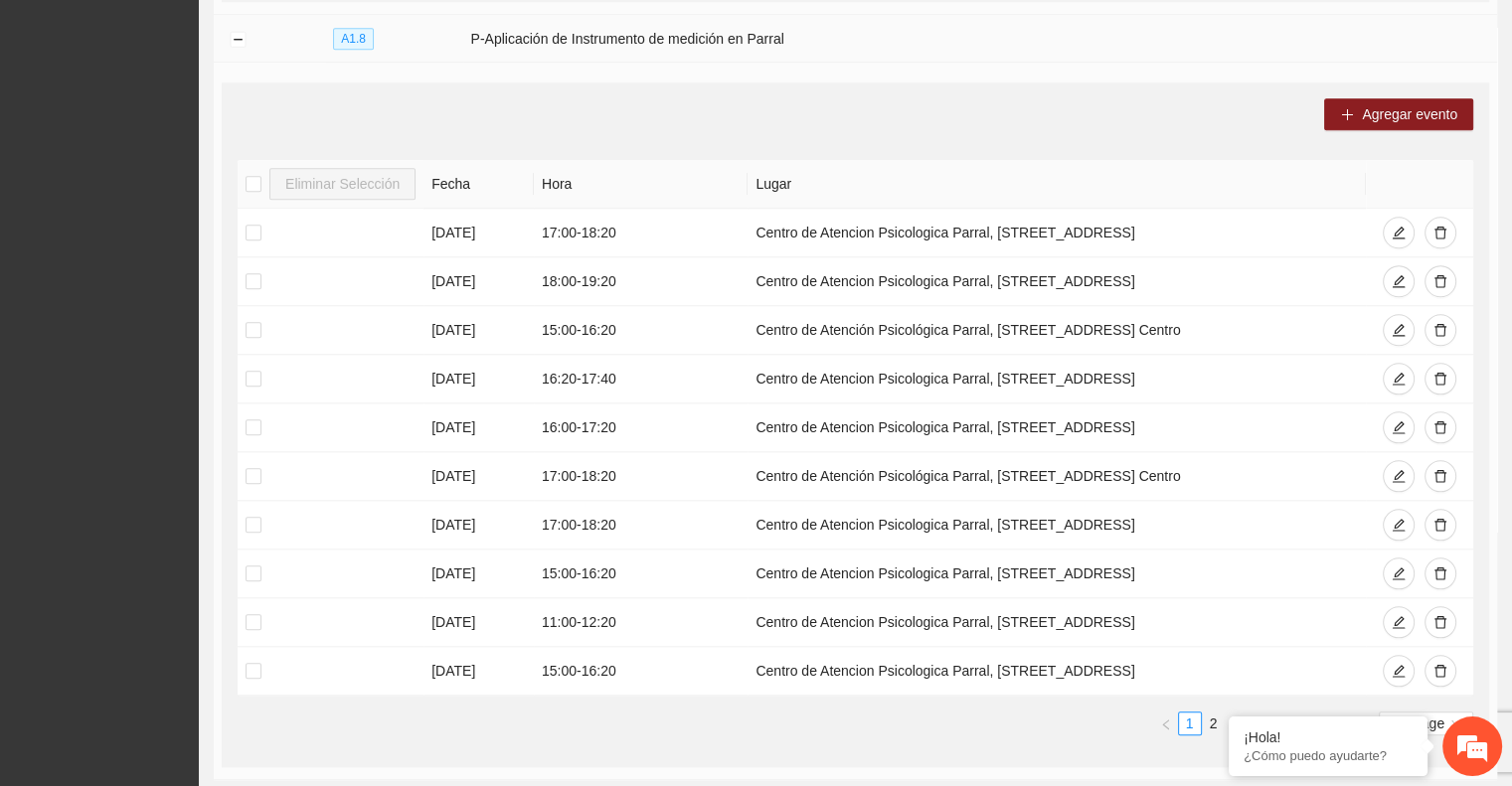 scroll, scrollTop: 2144, scrollLeft: 0, axis: vertical 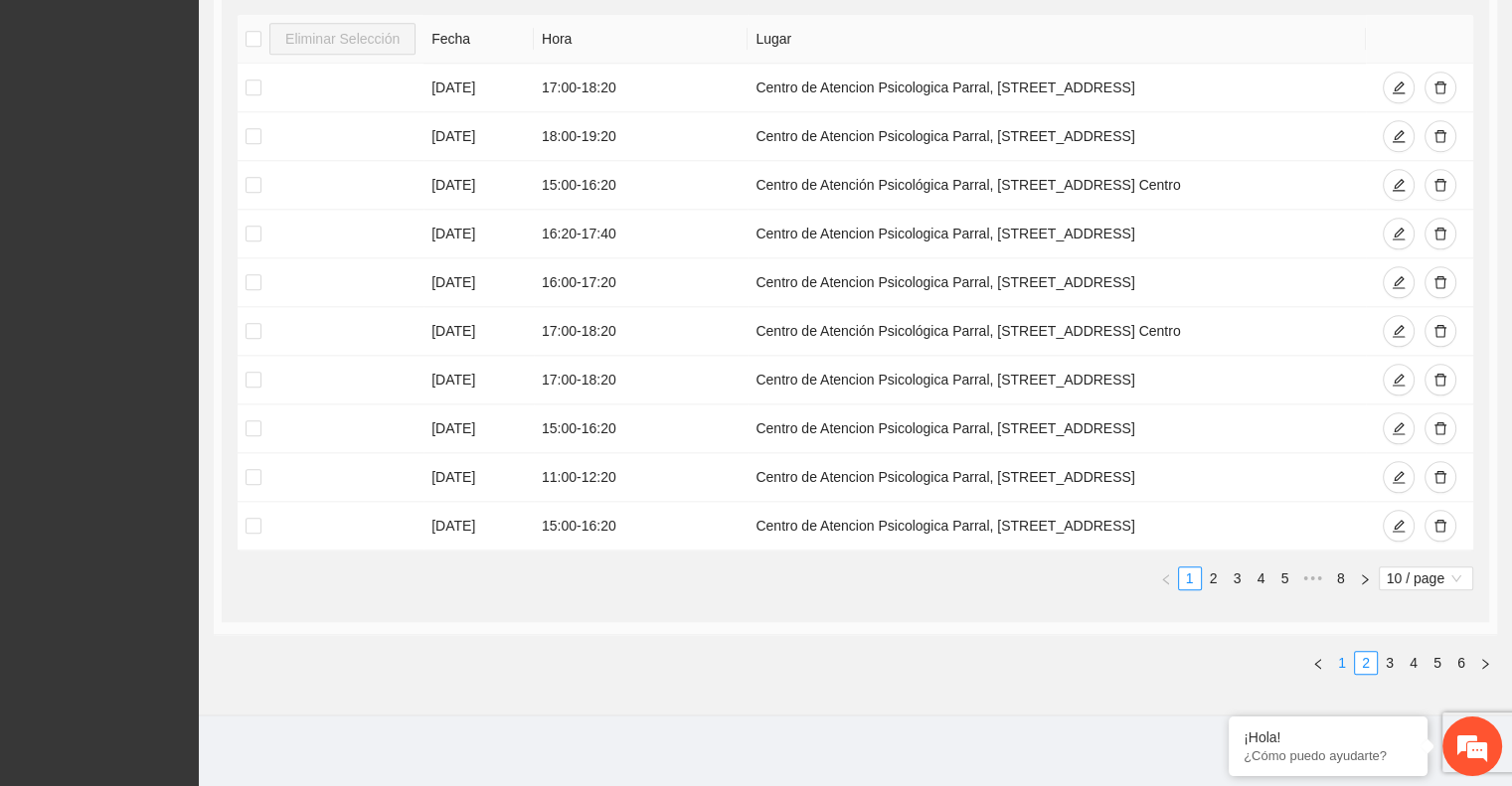 click on "1" at bounding box center [1342, 663] 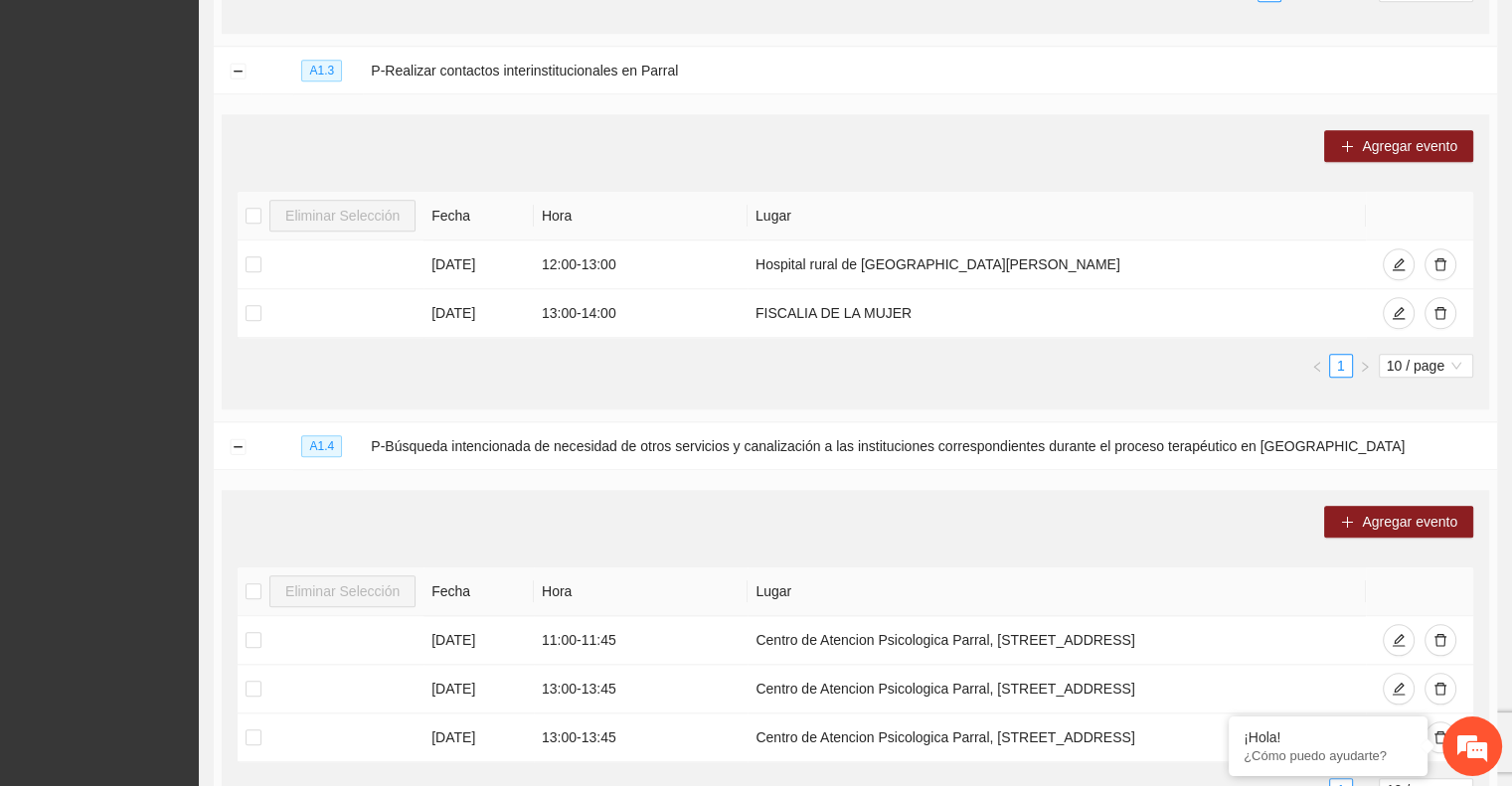 scroll, scrollTop: 2001, scrollLeft: 0, axis: vertical 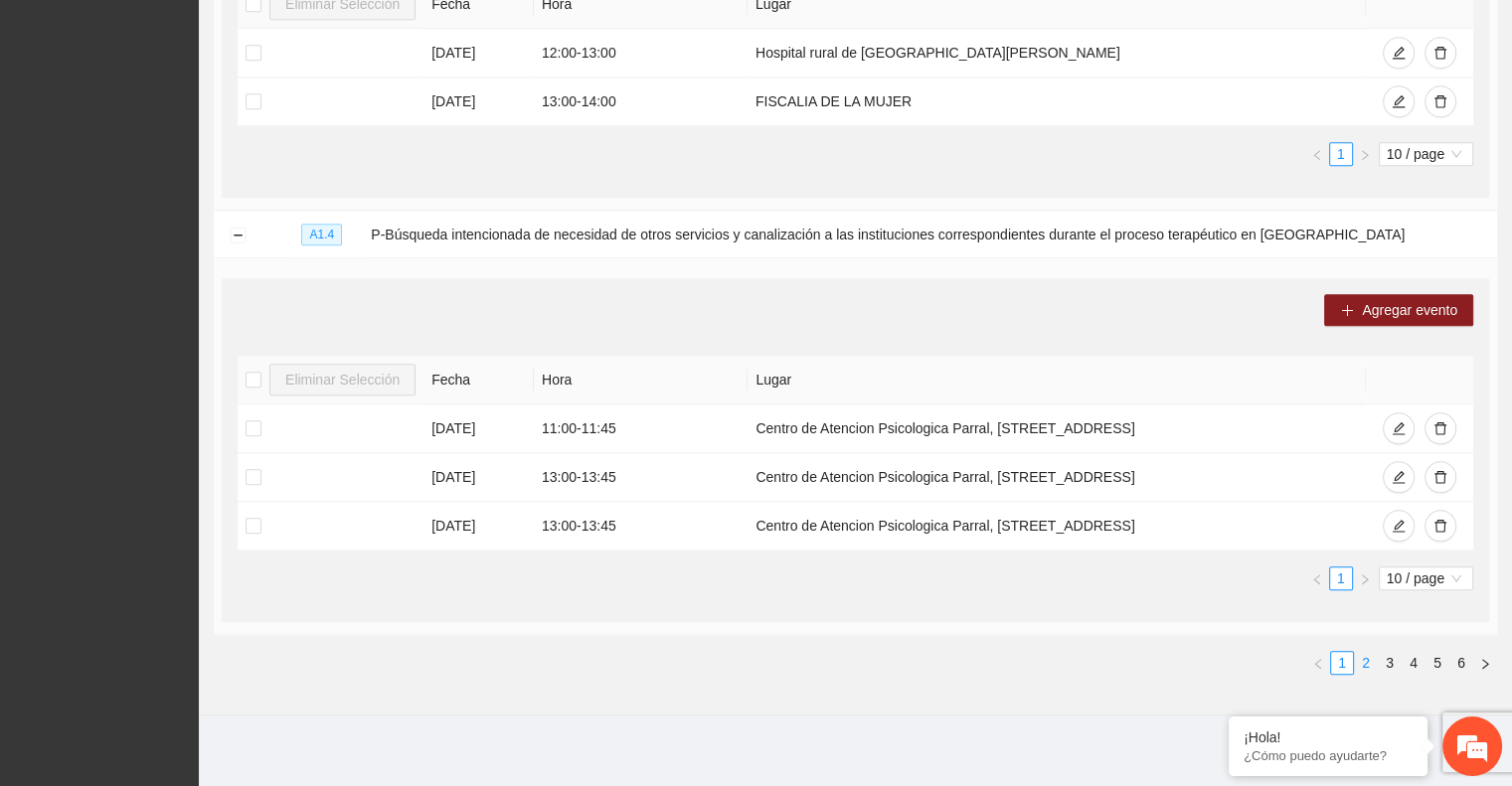 click on "2" at bounding box center [1366, 663] 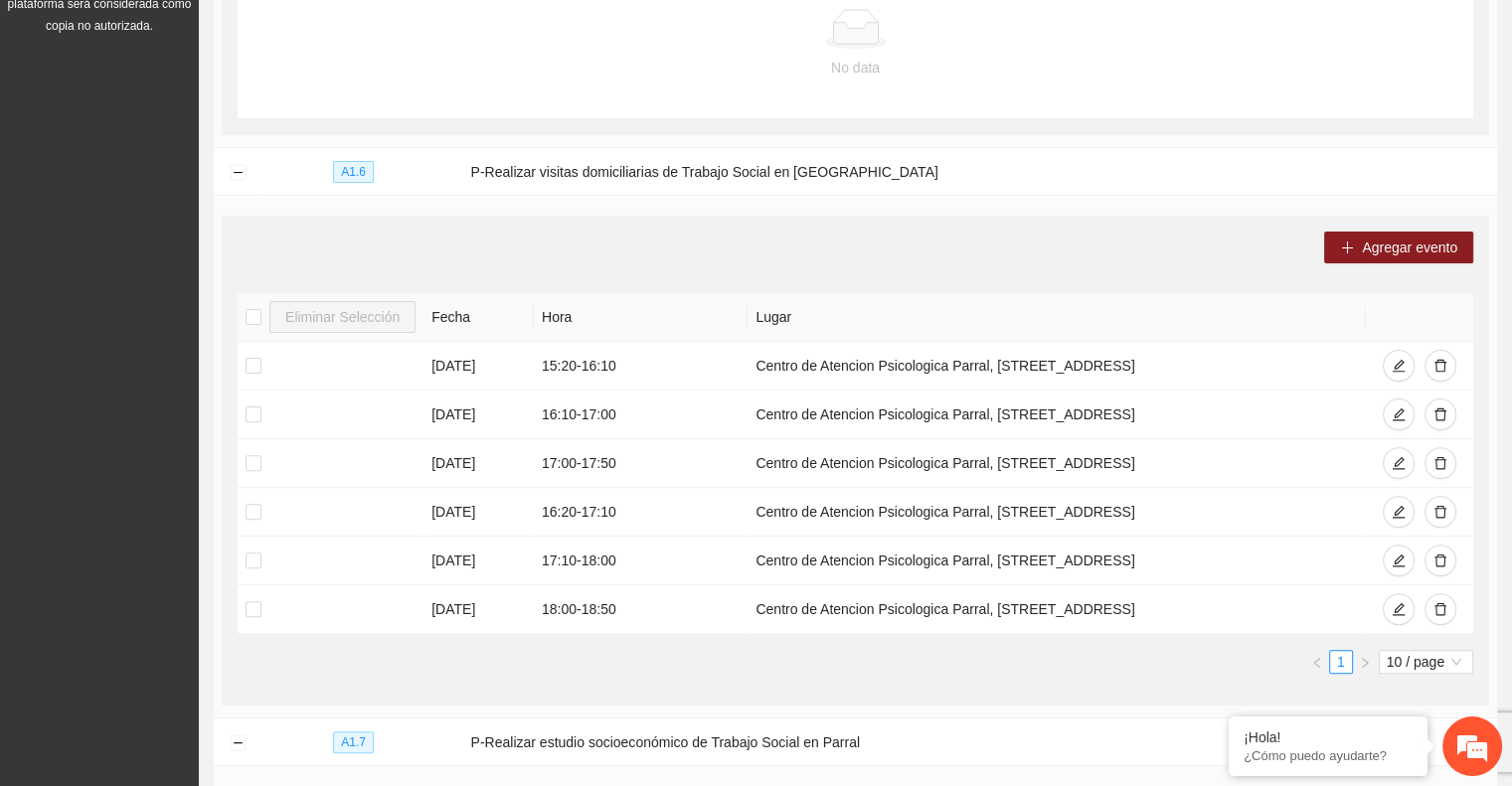 scroll, scrollTop: 529, scrollLeft: 0, axis: vertical 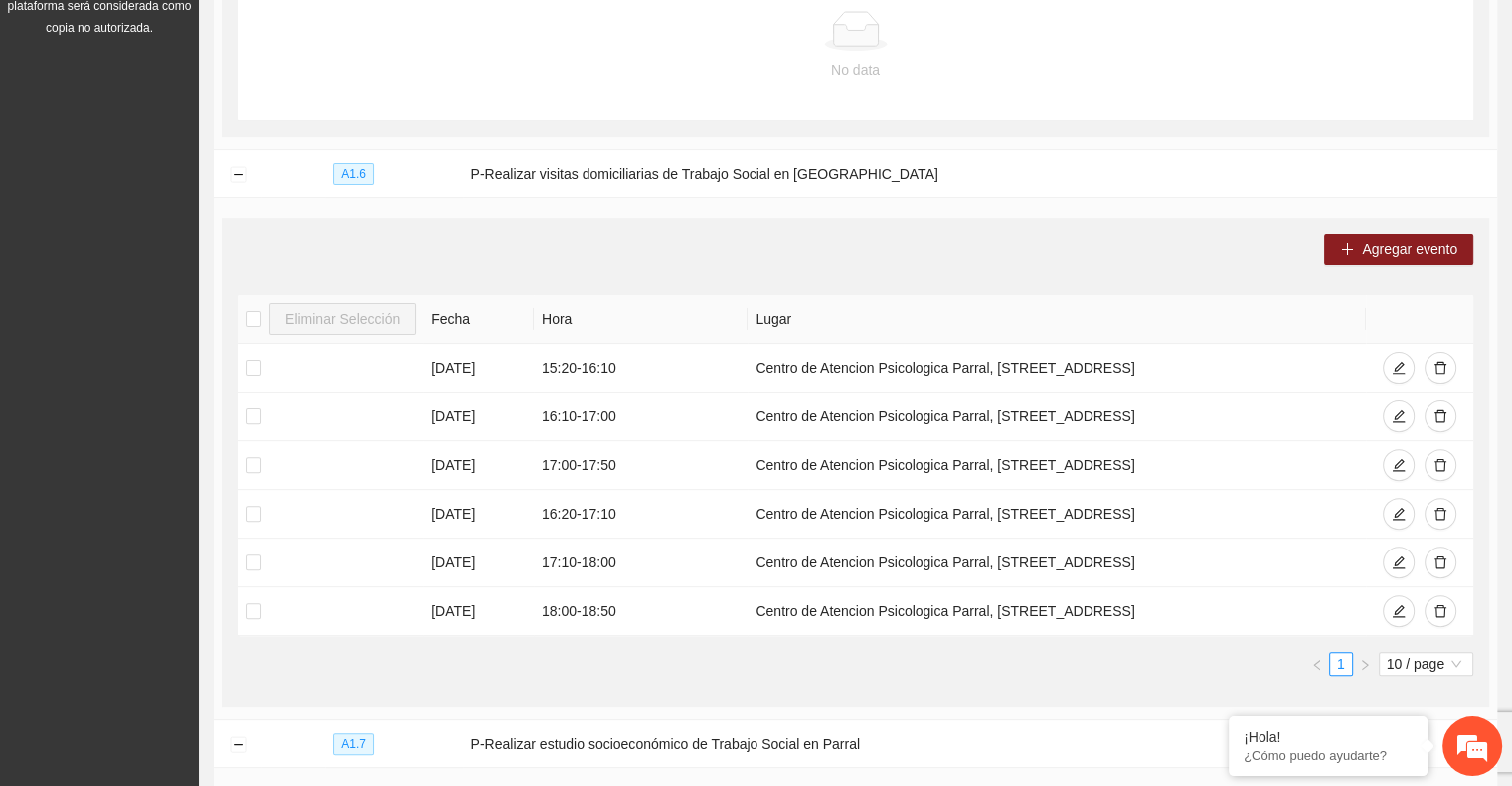type 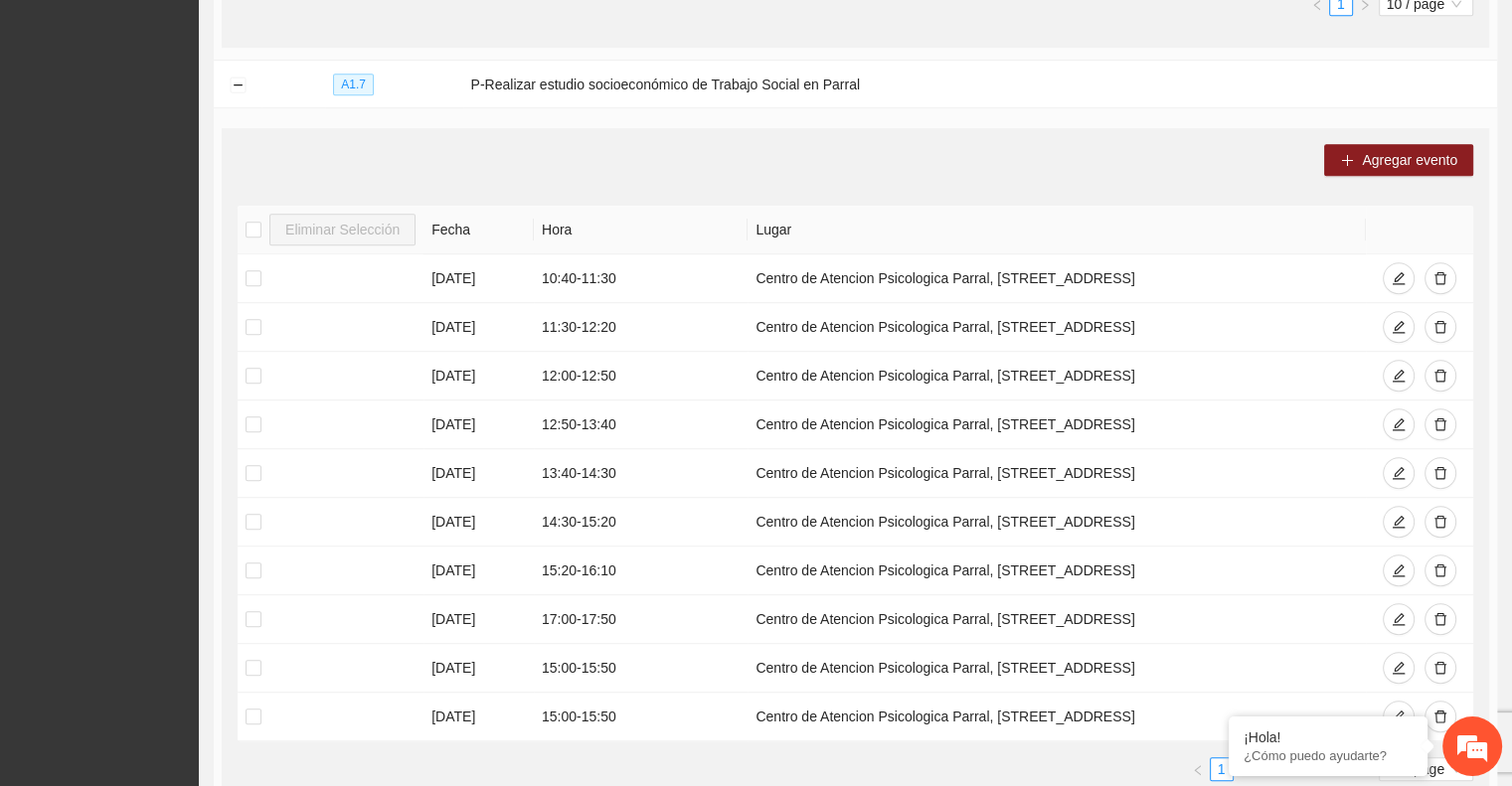 scroll, scrollTop: 1323, scrollLeft: 0, axis: vertical 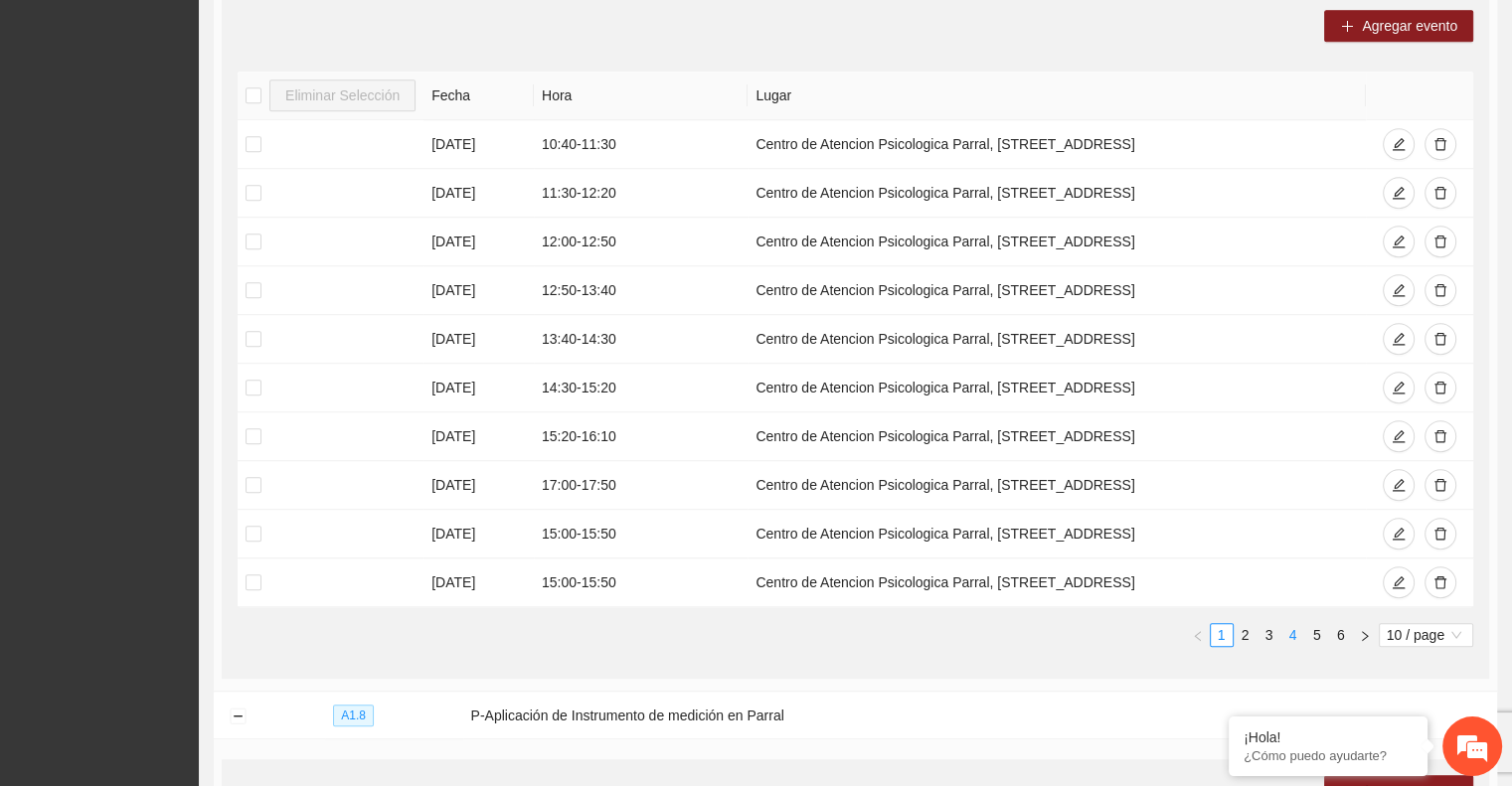 click on "4" at bounding box center [1293, 635] 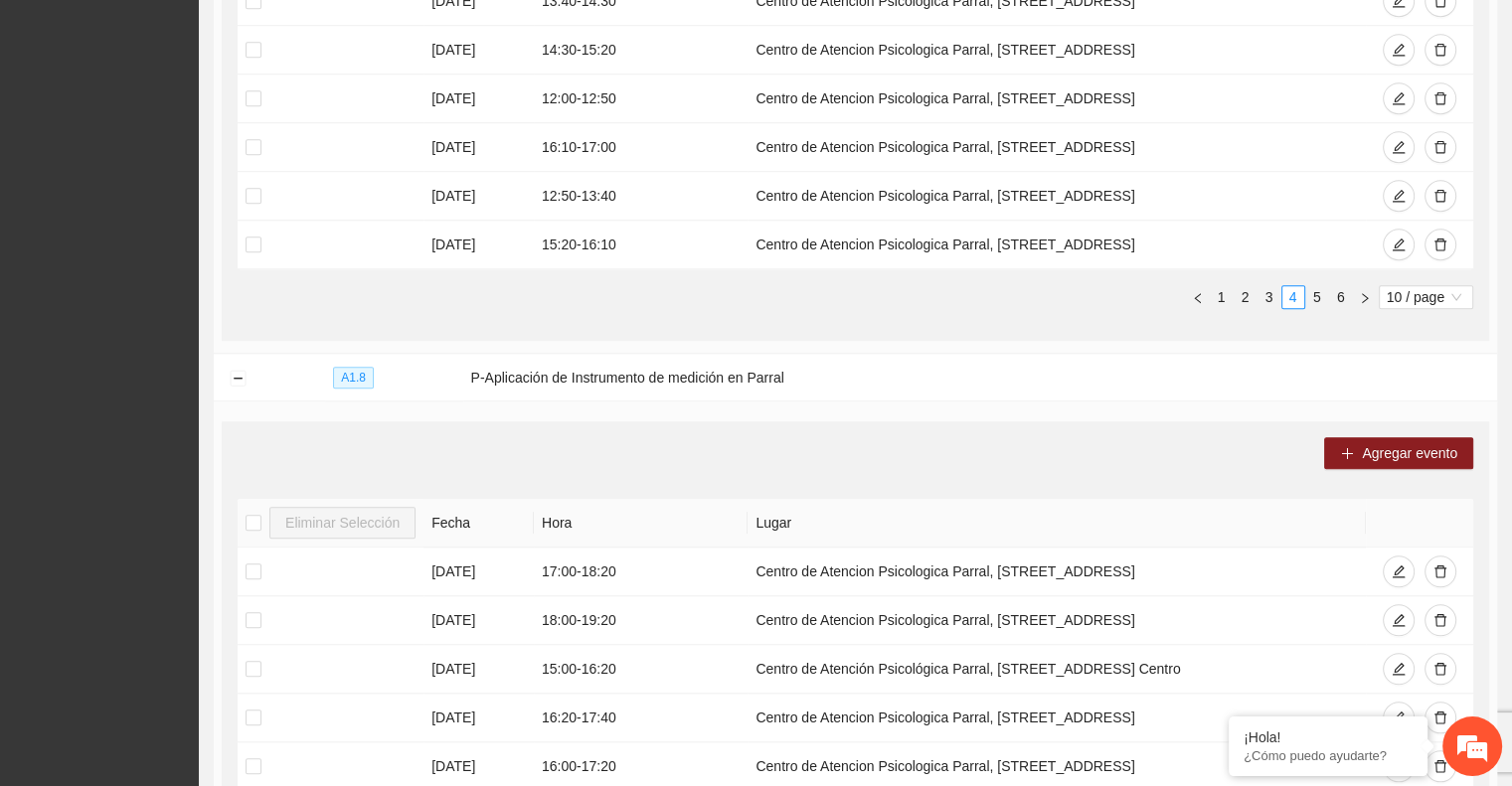 scroll, scrollTop: 2144, scrollLeft: 0, axis: vertical 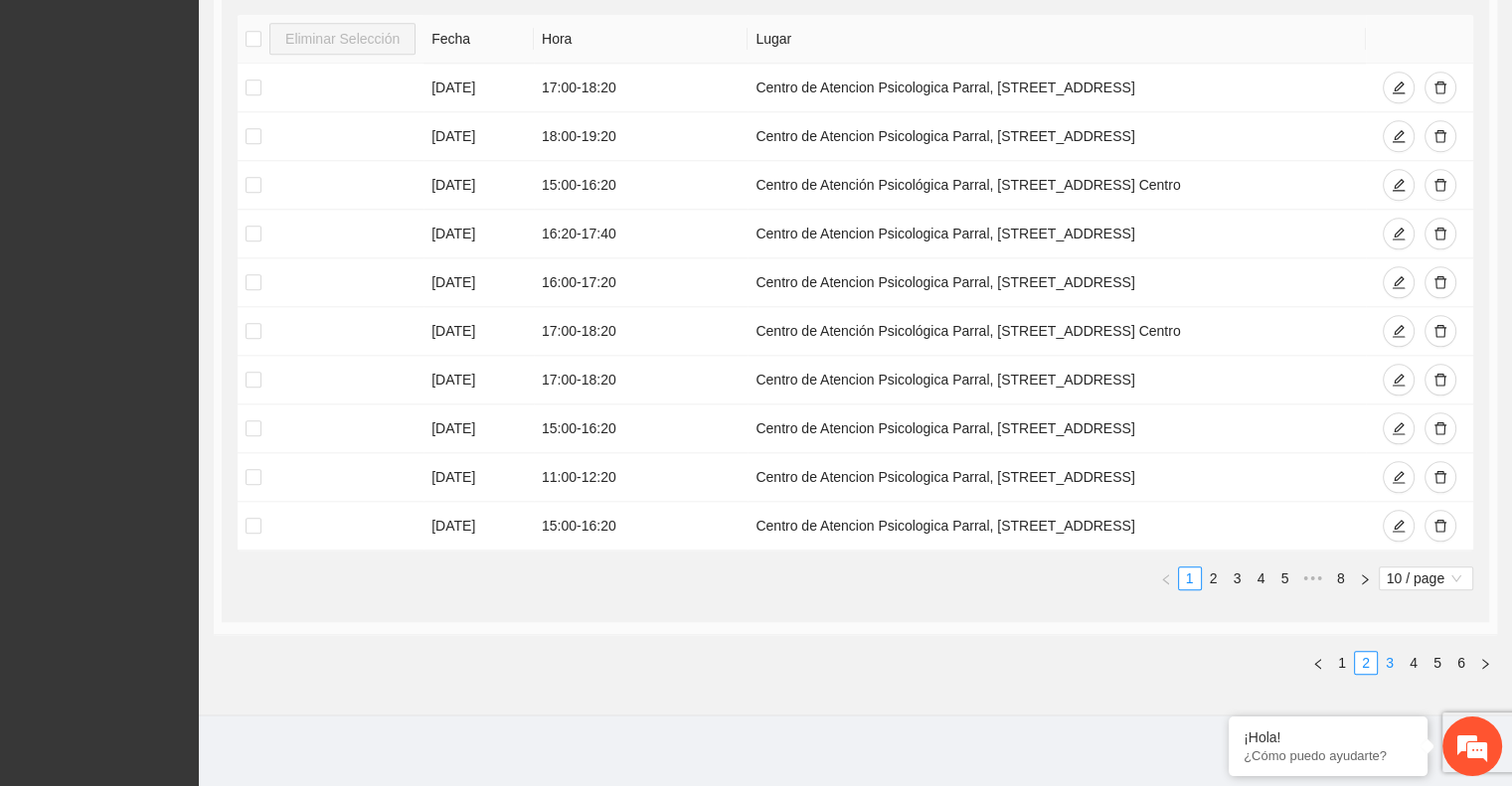 click on "3" at bounding box center (1390, 663) 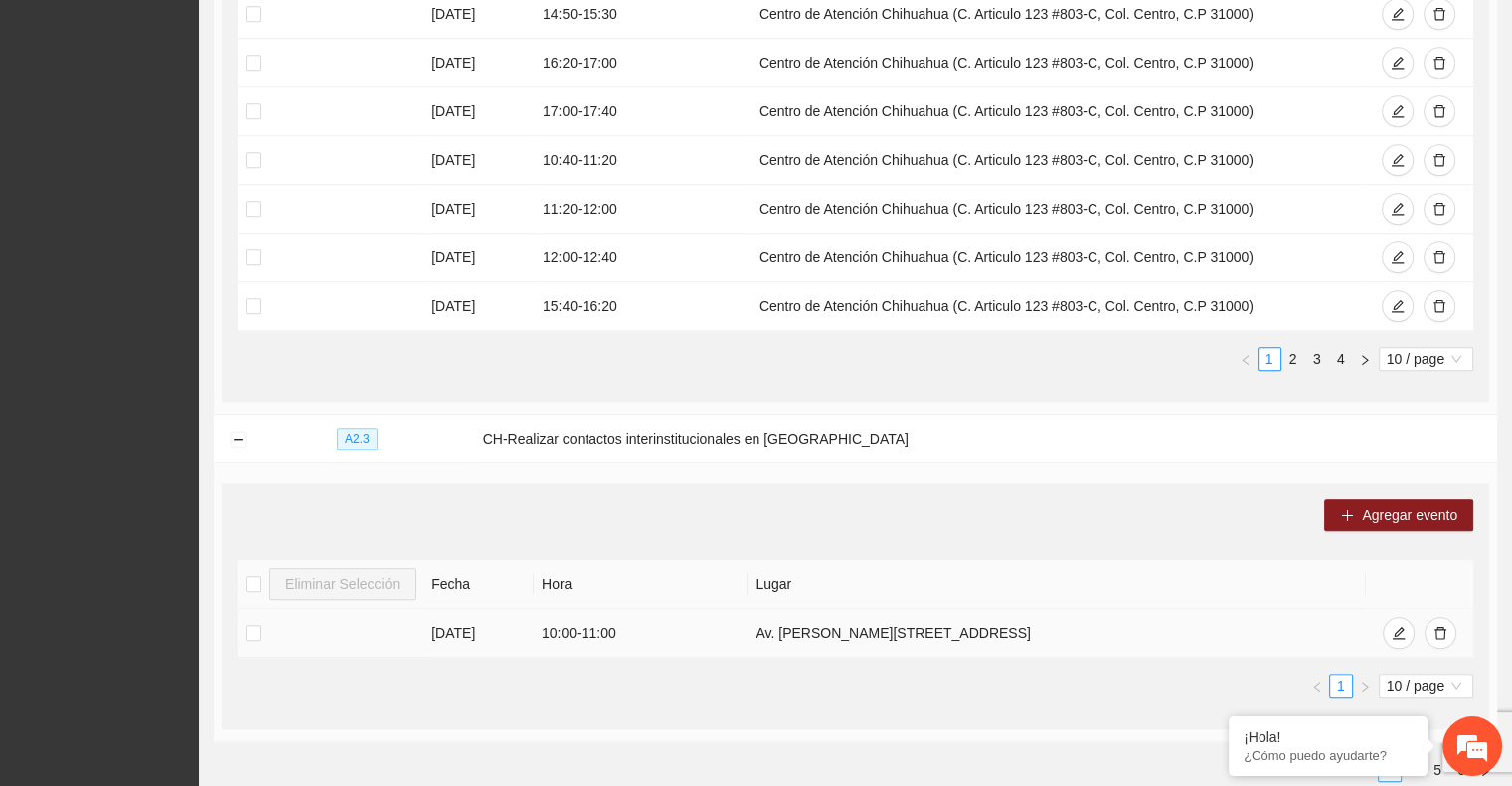 scroll, scrollTop: 1578, scrollLeft: 0, axis: vertical 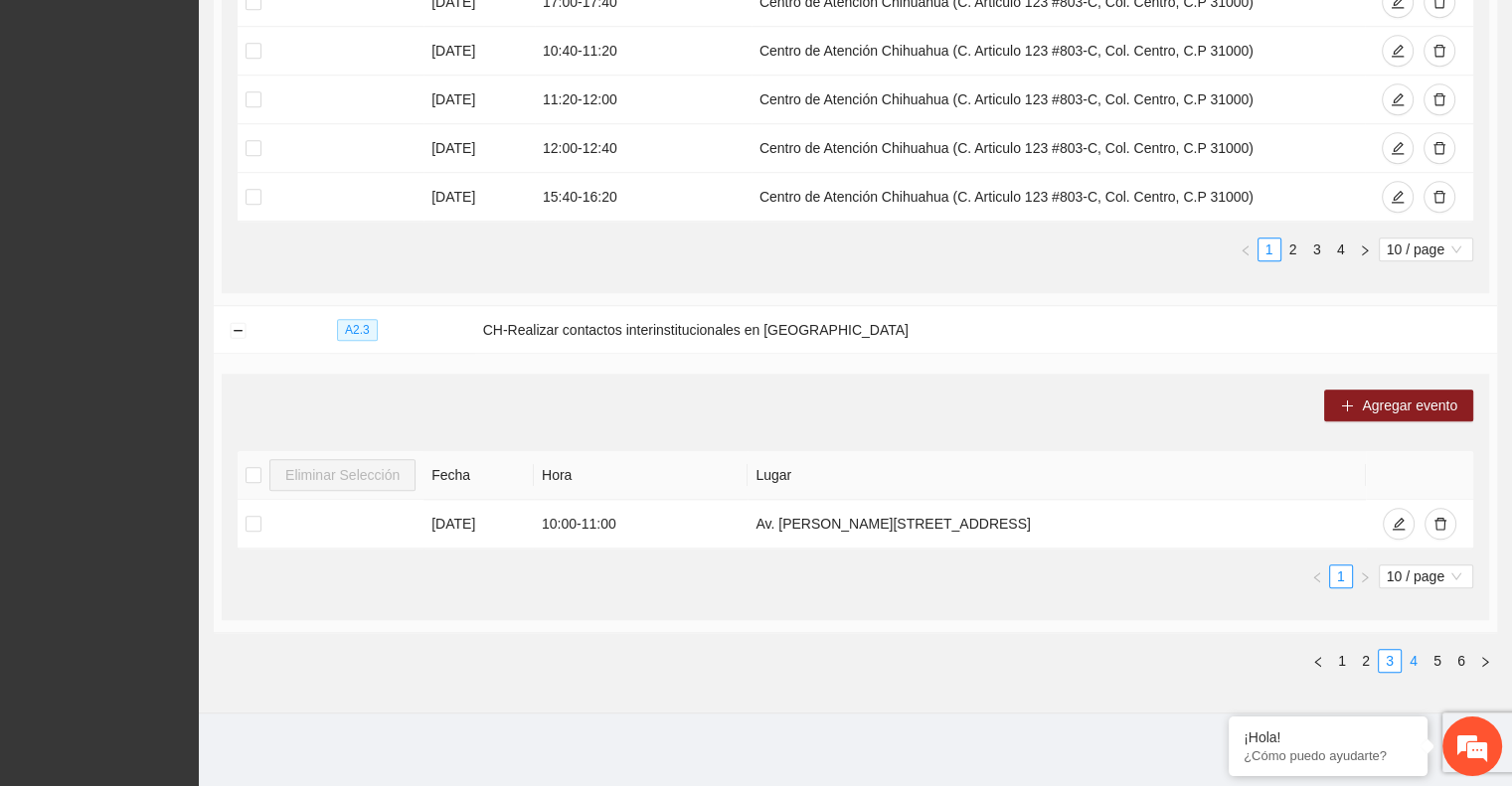 click on "4" at bounding box center [1414, 661] 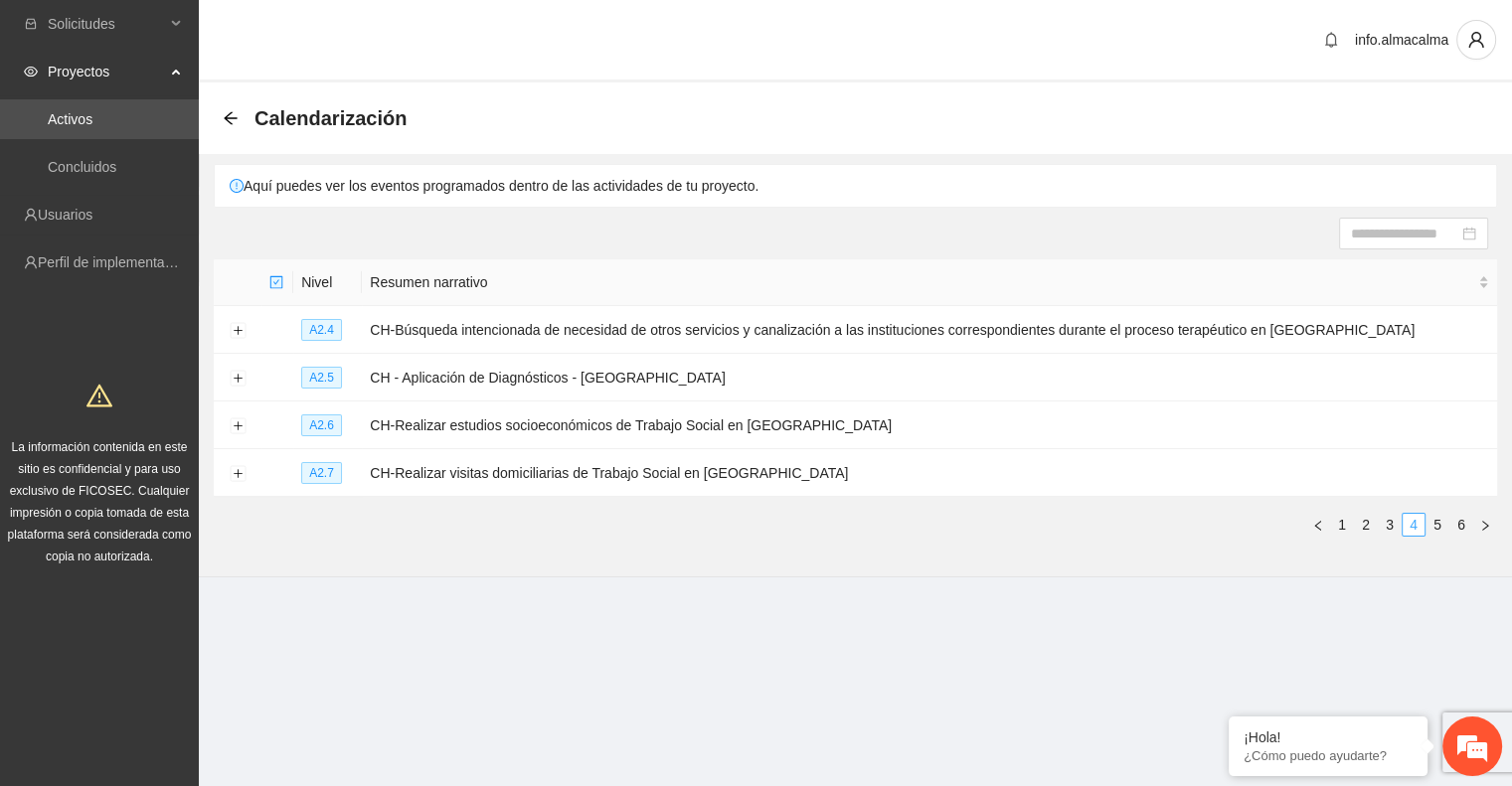 scroll, scrollTop: 0, scrollLeft: 0, axis: both 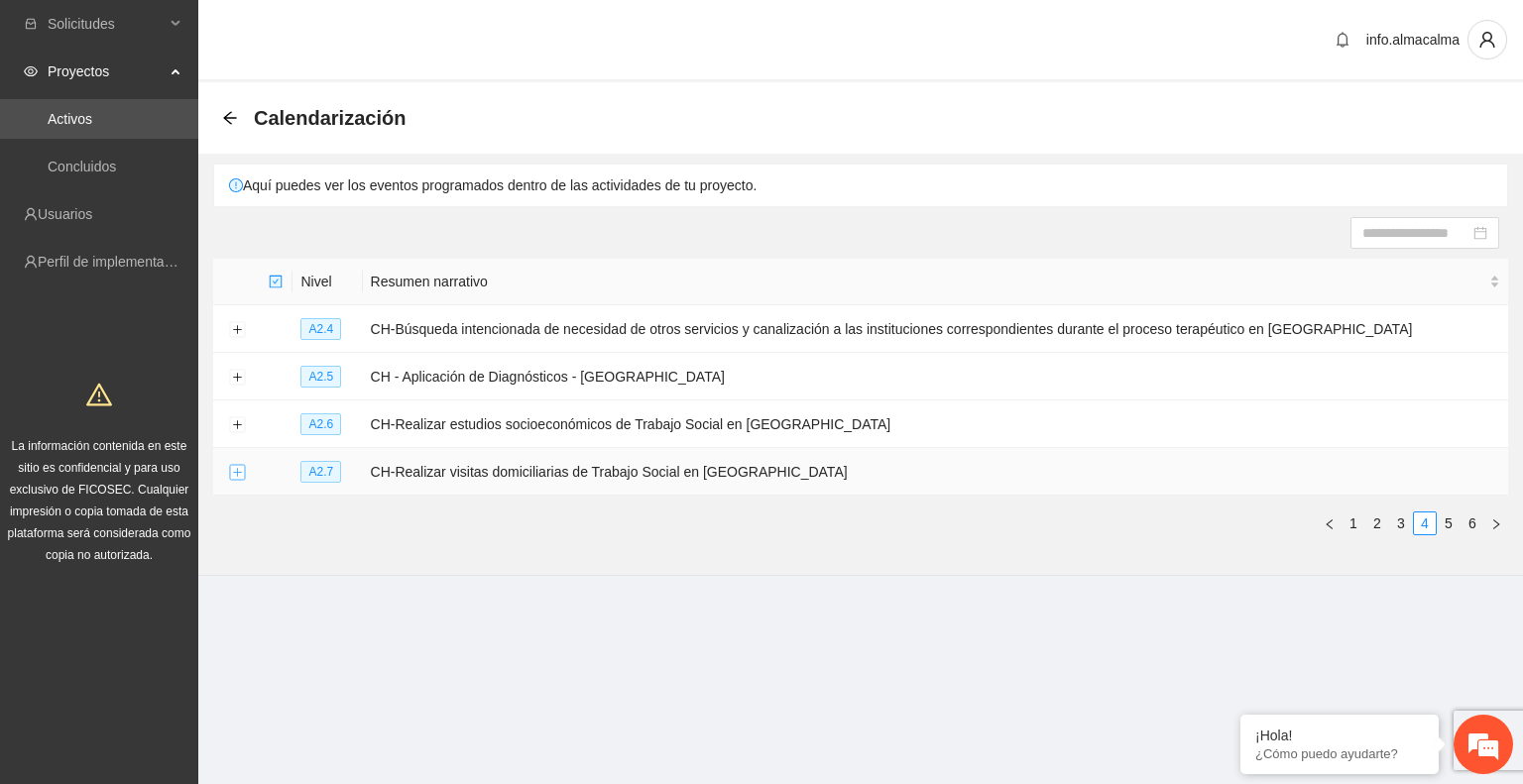 click at bounding box center [237, 473] 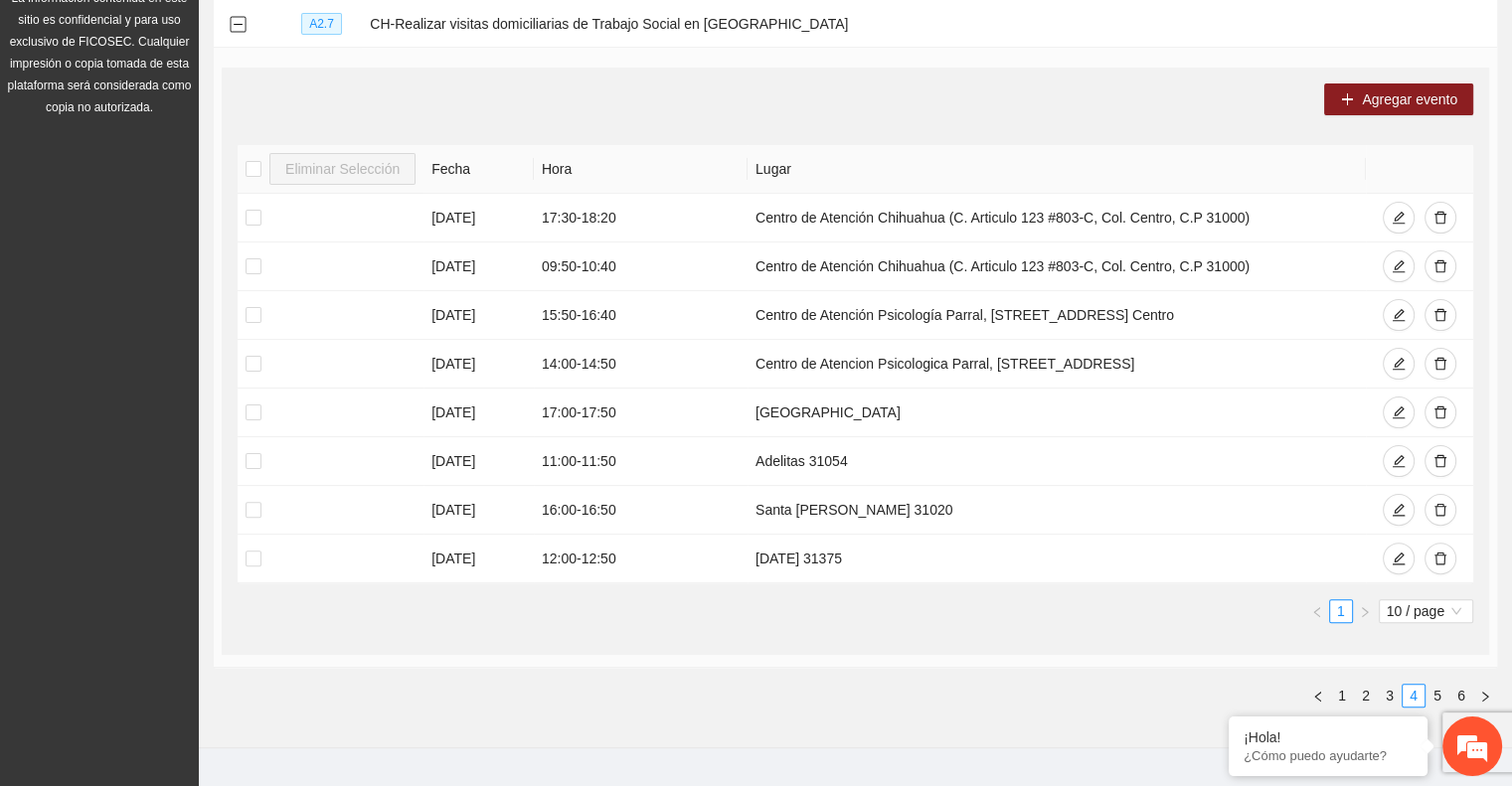 scroll, scrollTop: 487, scrollLeft: 0, axis: vertical 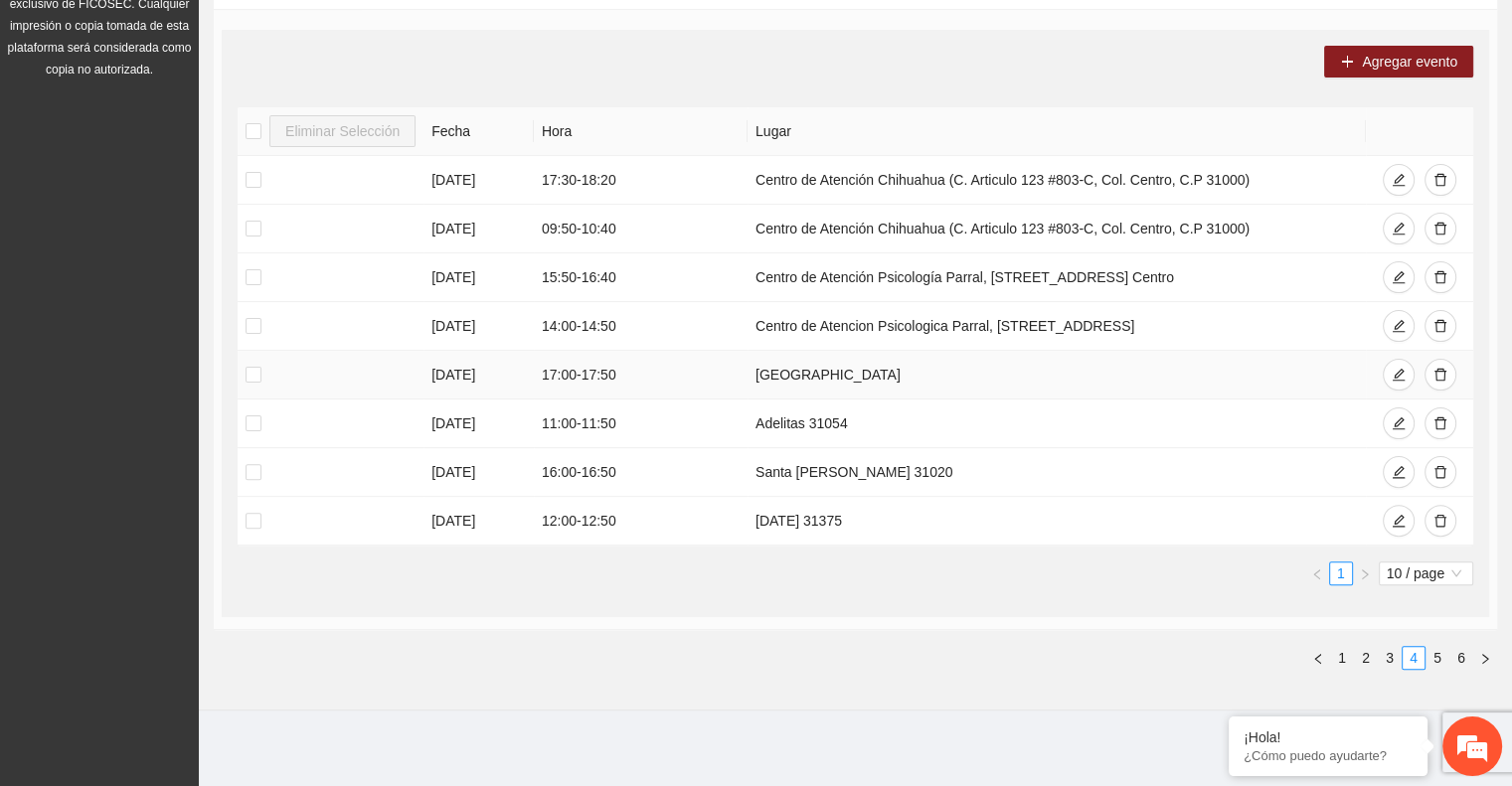 drag, startPoint x: 756, startPoint y: 374, endPoint x: 983, endPoint y: 389, distance: 227.49505 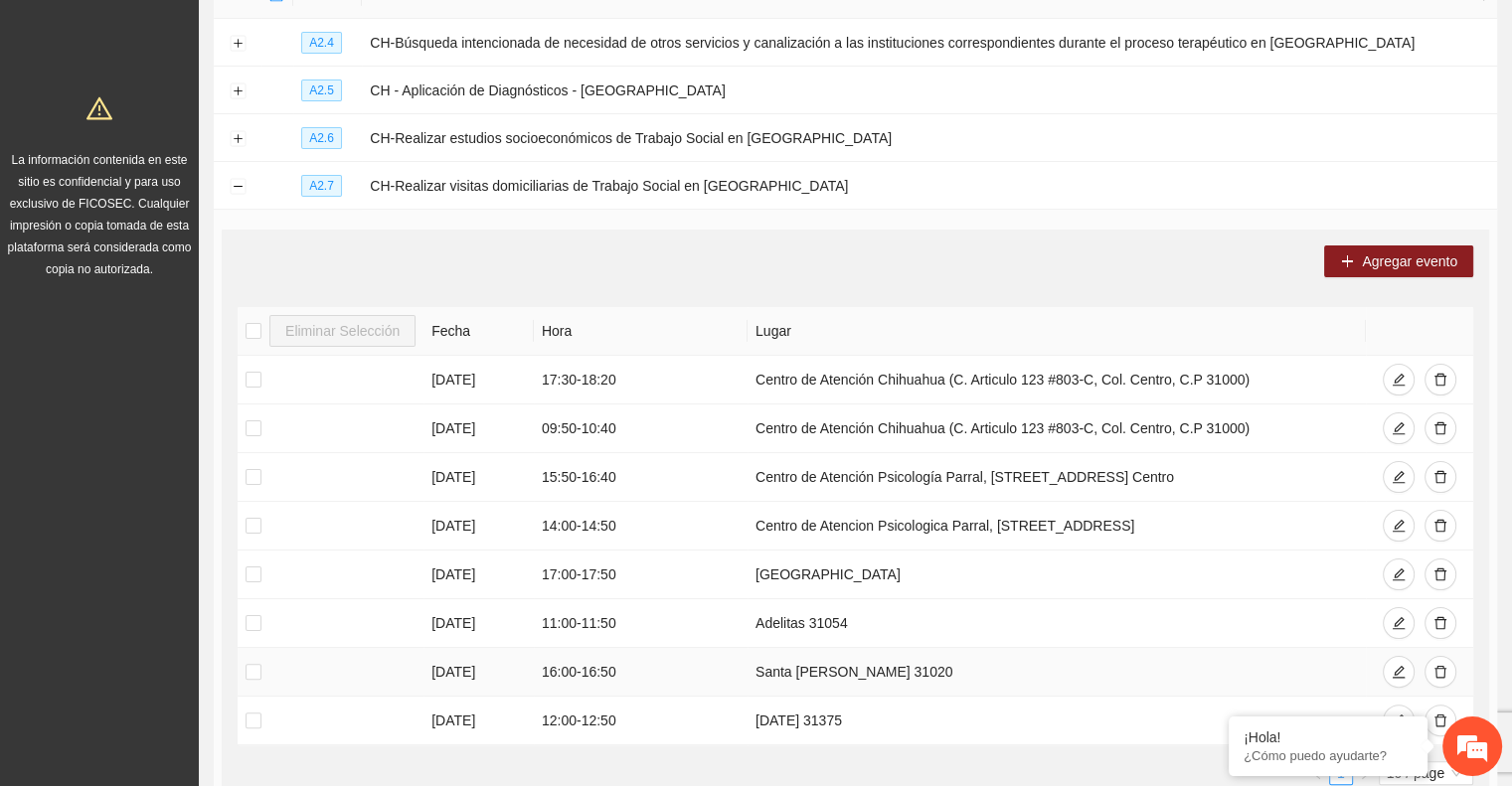 scroll, scrollTop: 288, scrollLeft: 0, axis: vertical 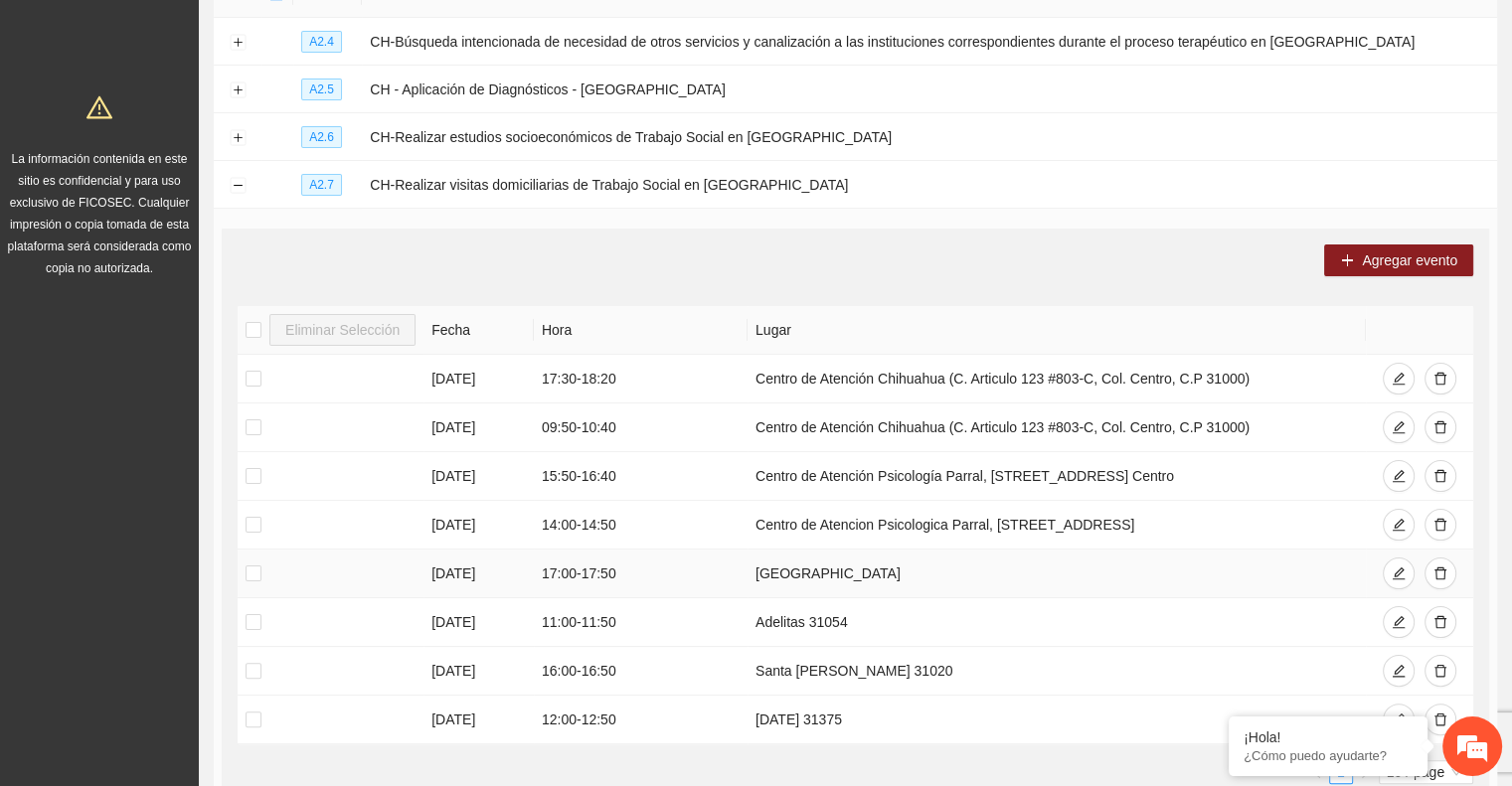 copy on "[GEOGRAPHIC_DATA]" 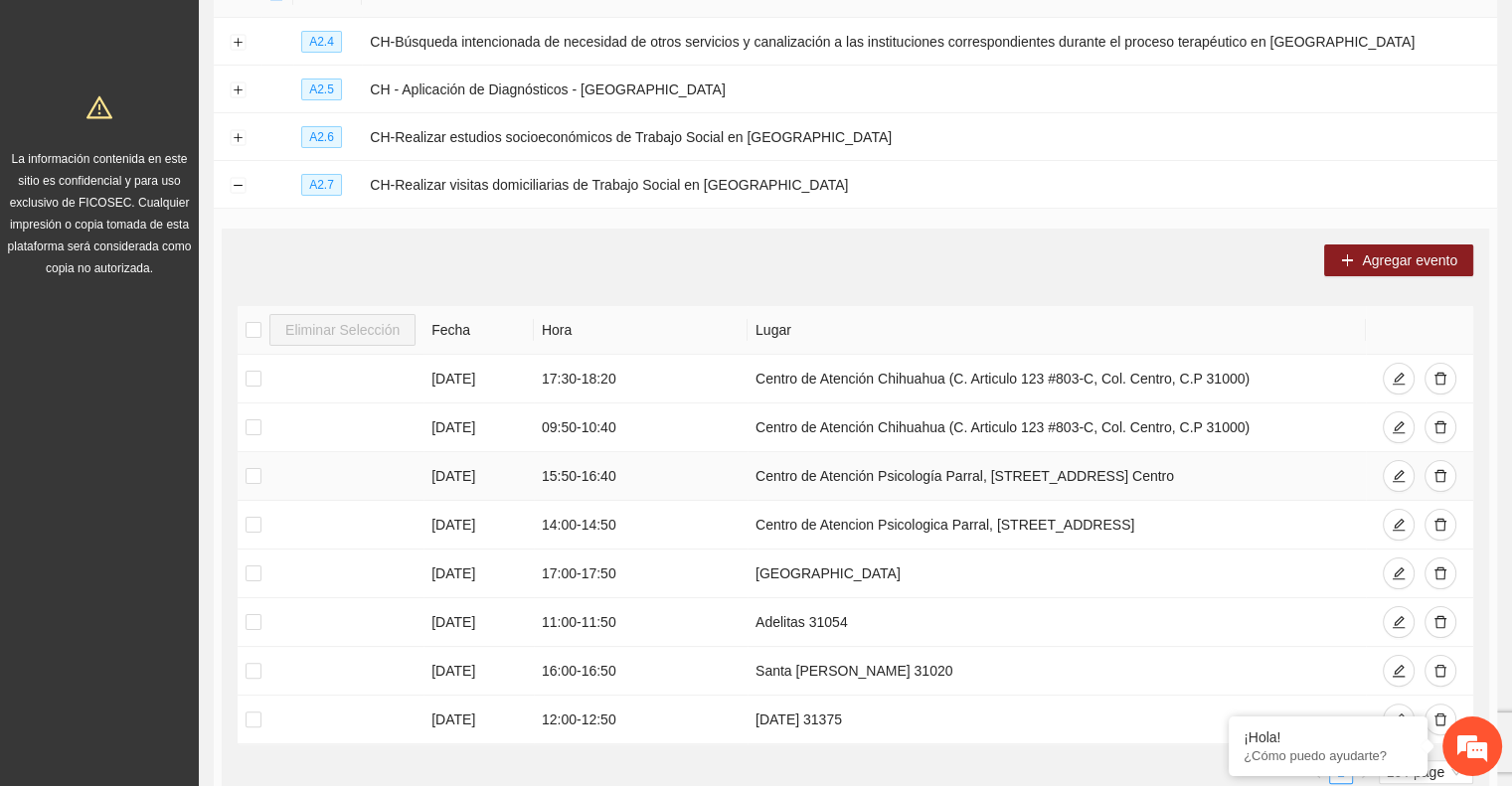 scroll, scrollTop: 0, scrollLeft: 0, axis: both 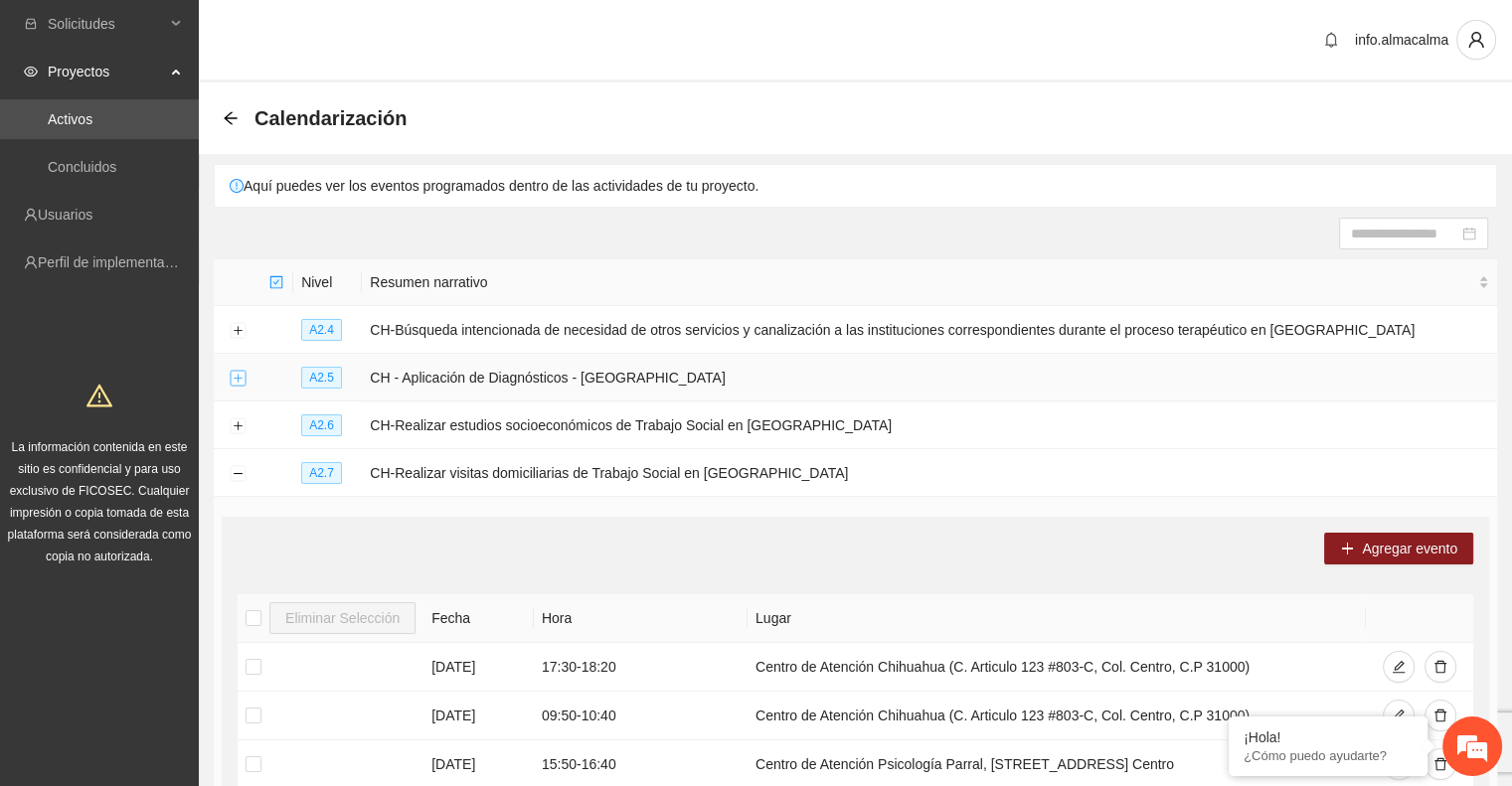 click at bounding box center (238, 379) 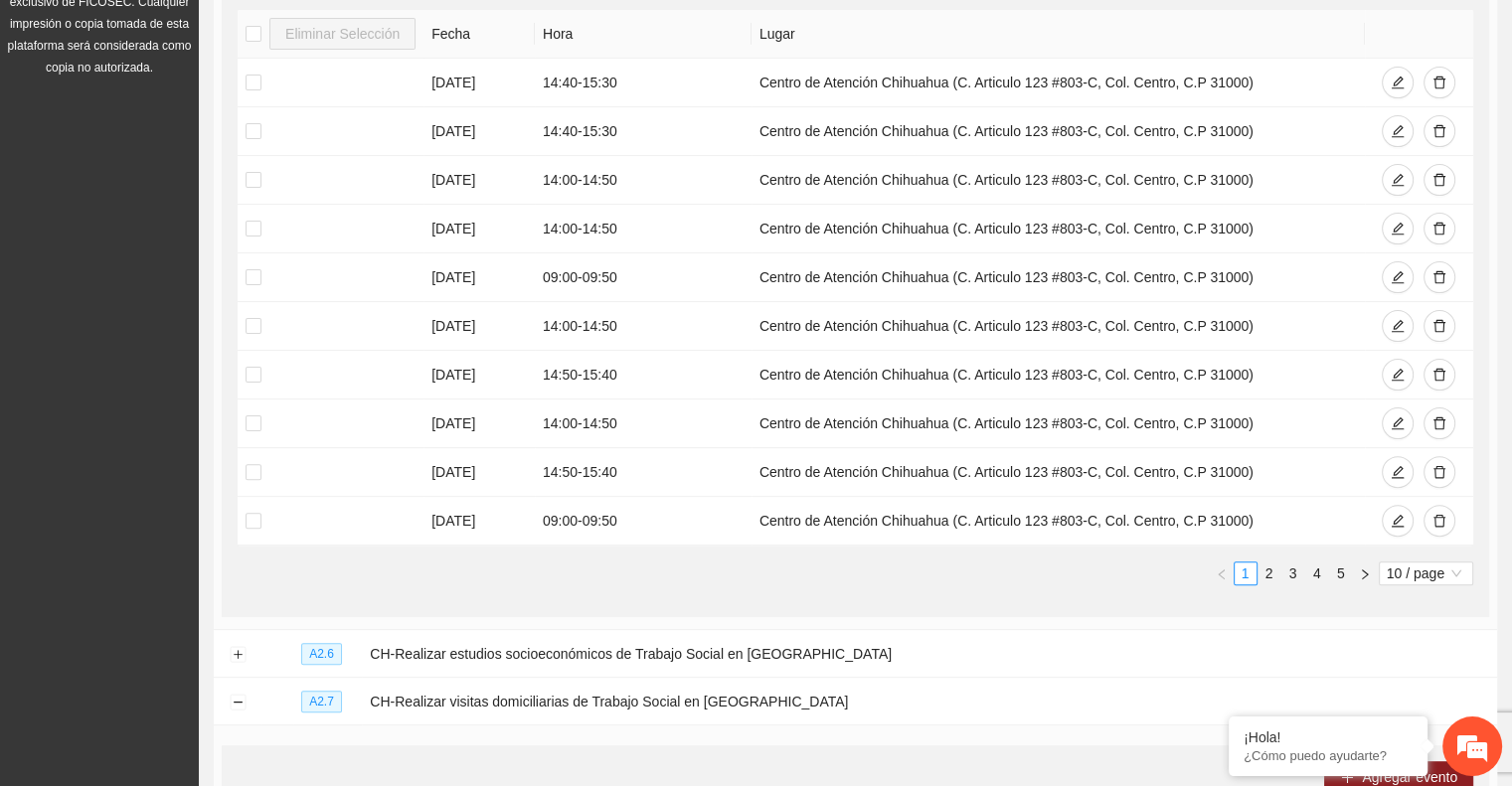 scroll, scrollTop: 489, scrollLeft: 0, axis: vertical 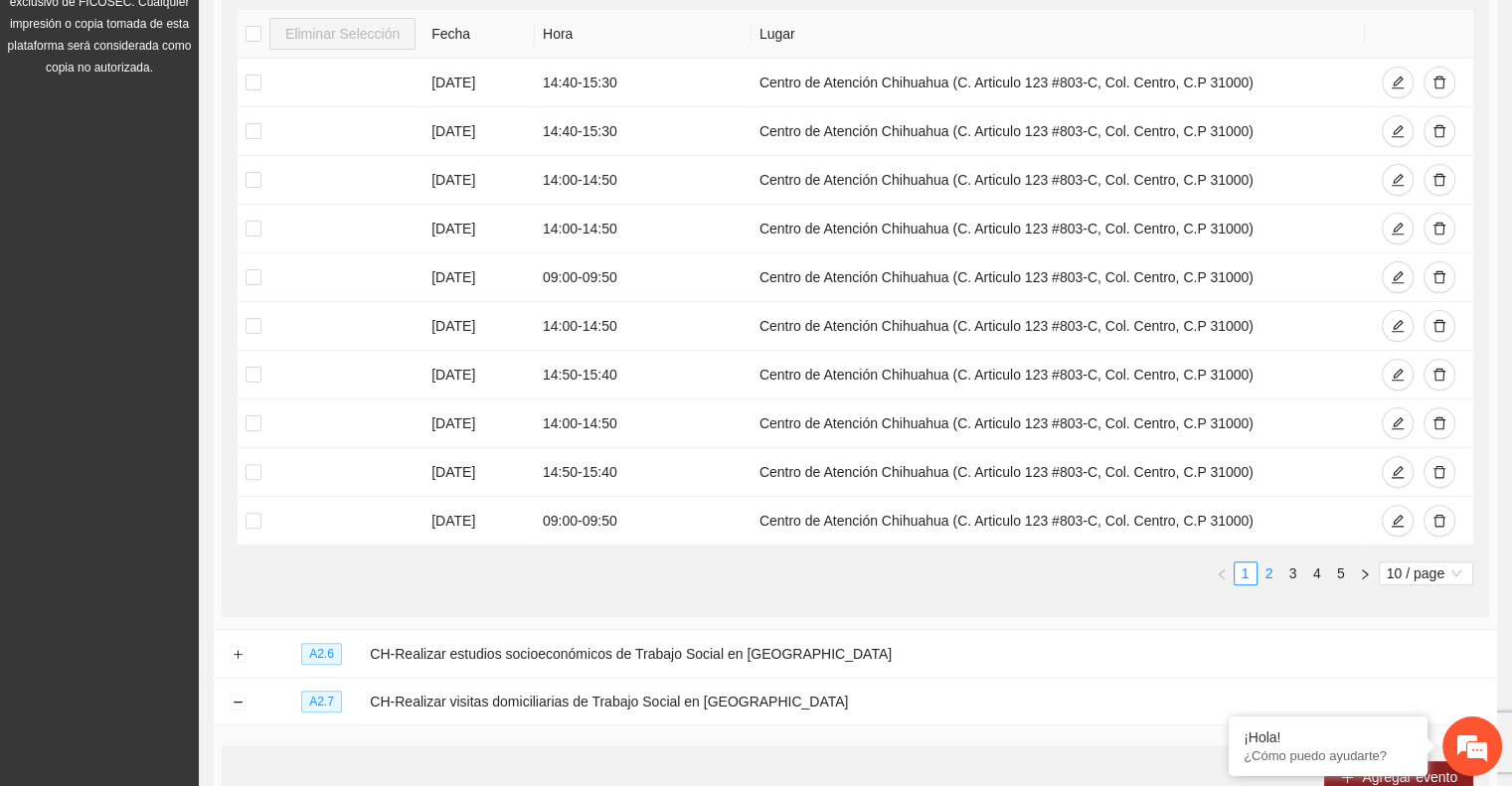 click on "2" at bounding box center [1269, 573] 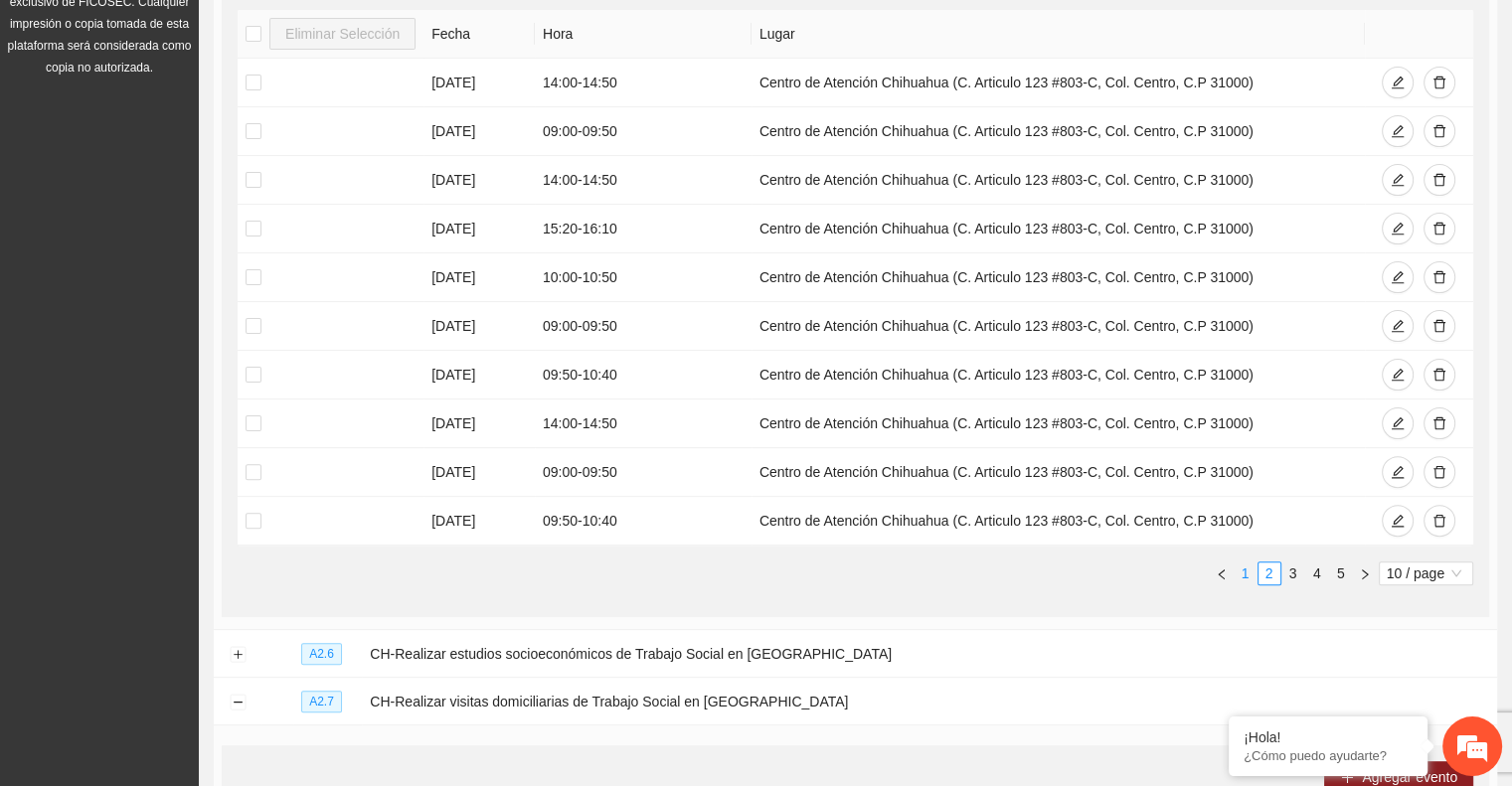 click on "1" at bounding box center (1246, 573) 